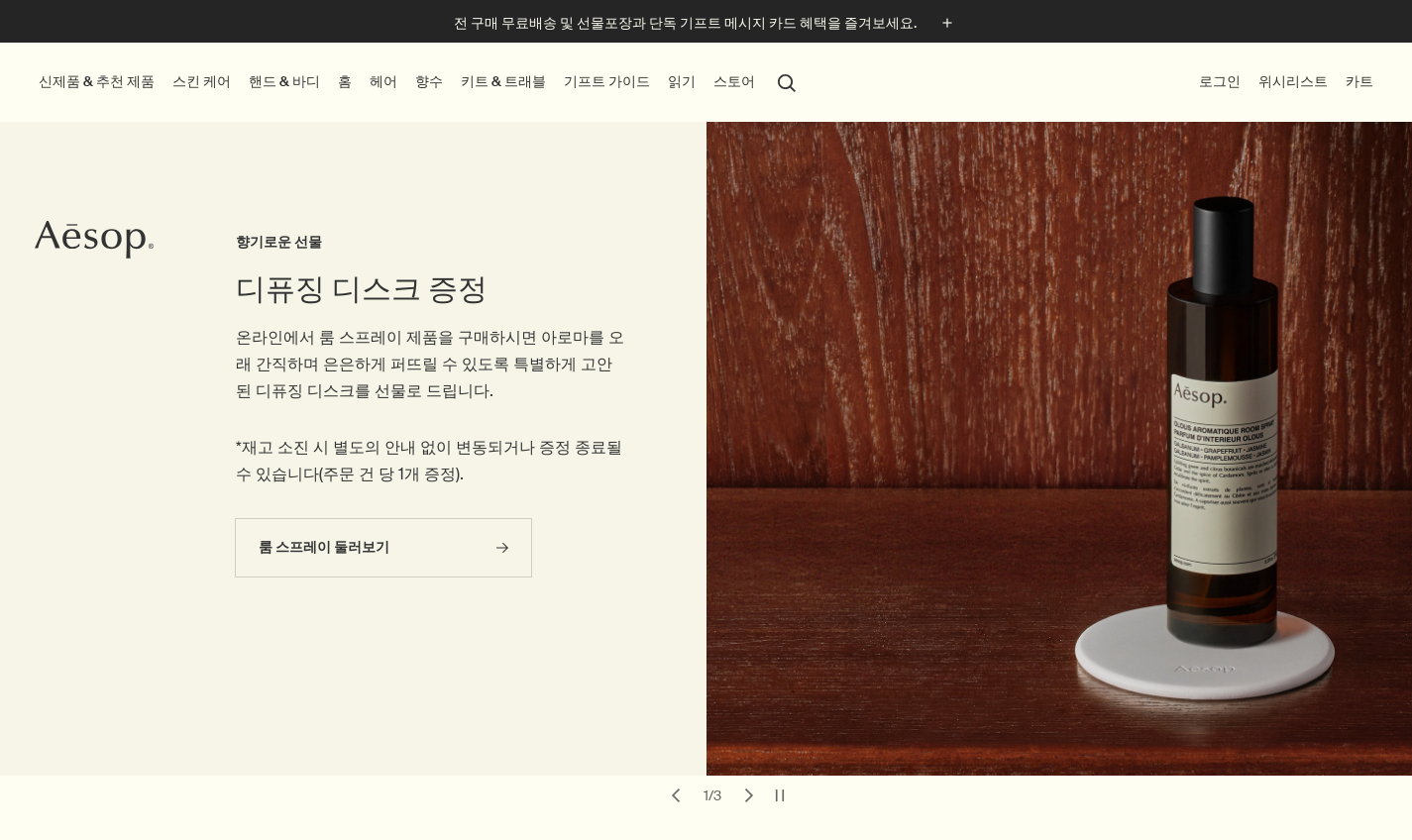 scroll, scrollTop: 0, scrollLeft: 0, axis: both 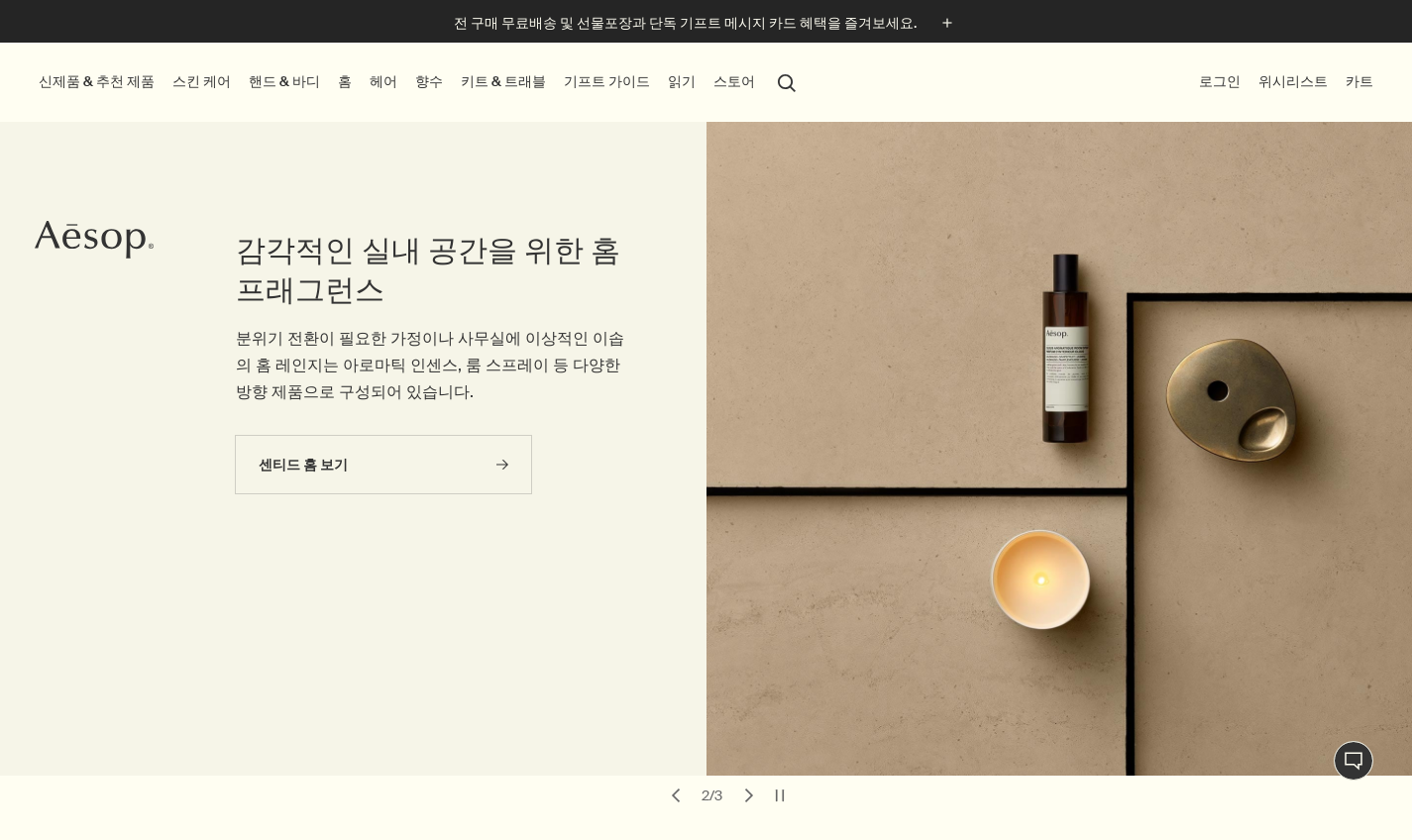 click on "홈" at bounding box center [345, 81] 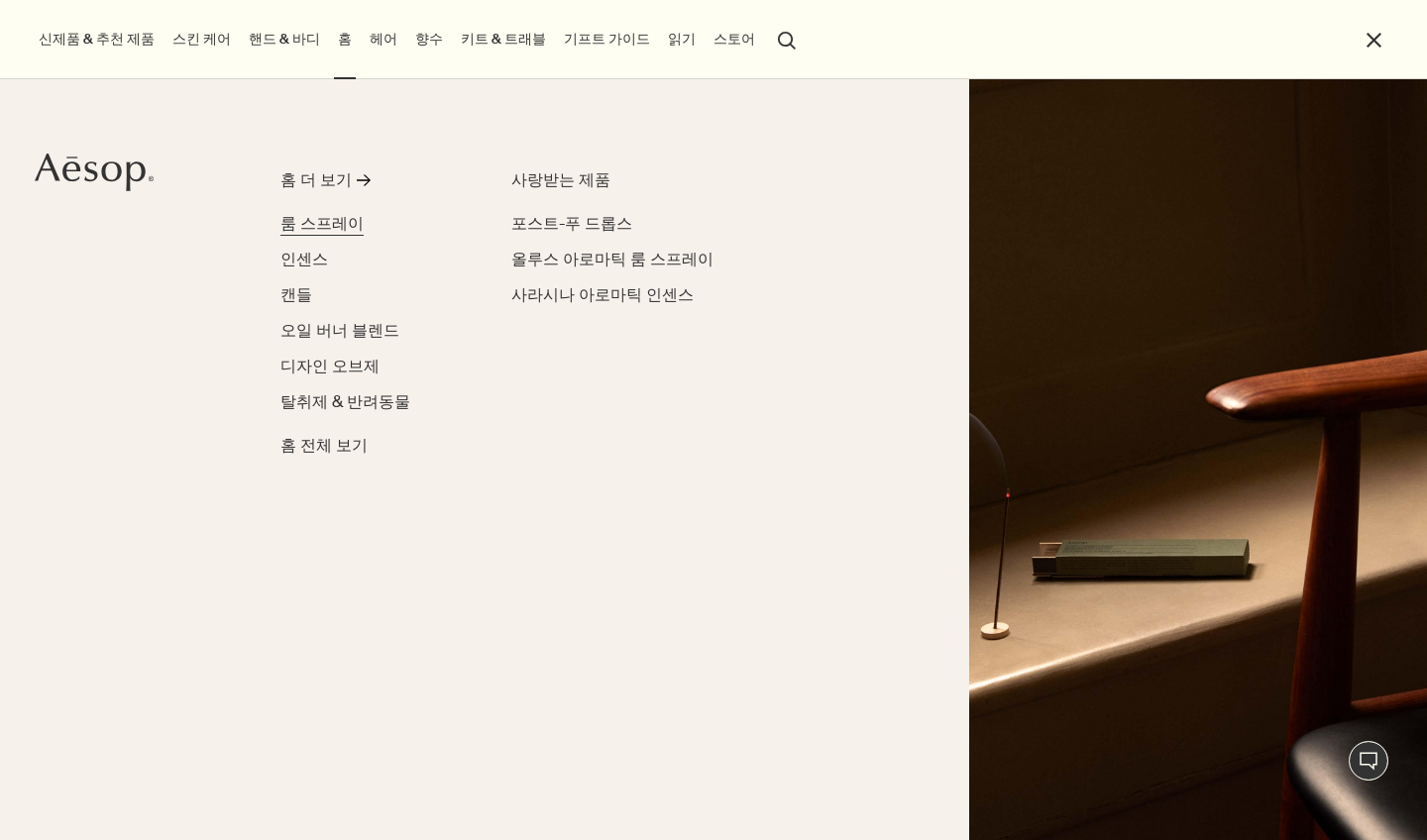 click on "룸 스프레이" at bounding box center (322, 223) 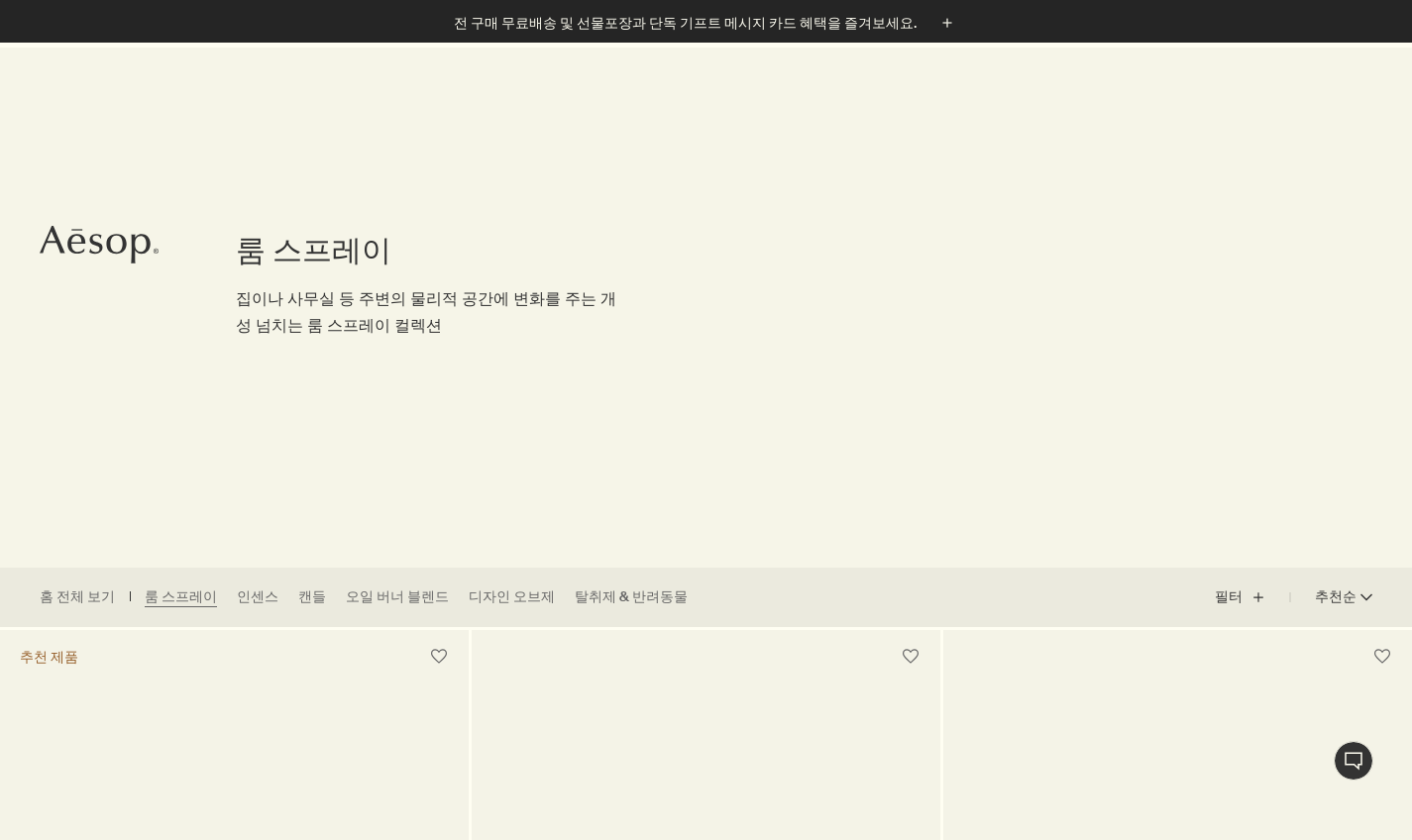 scroll, scrollTop: 359, scrollLeft: 0, axis: vertical 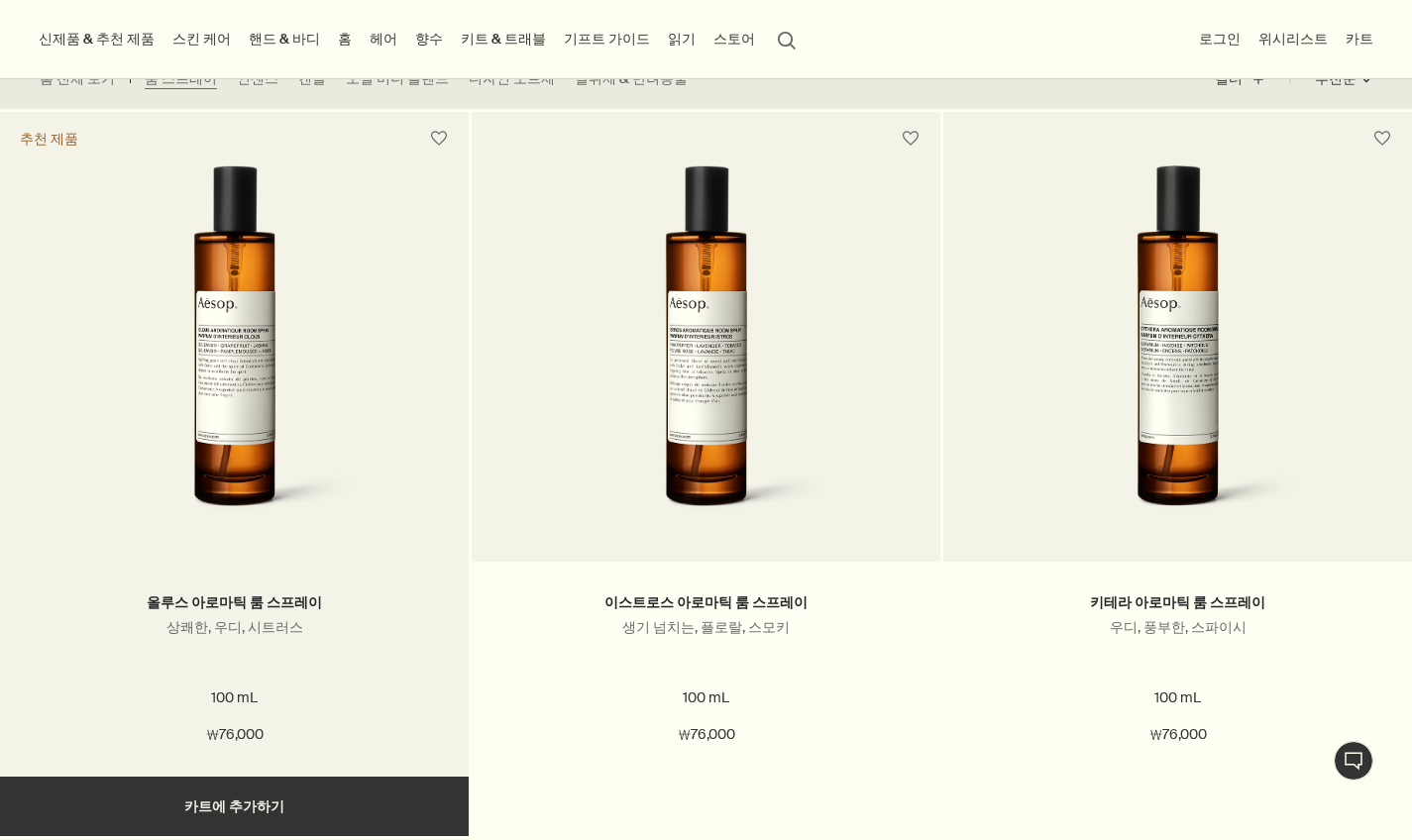 click on "추가하기 카트에 추가하기" at bounding box center [234, 806] 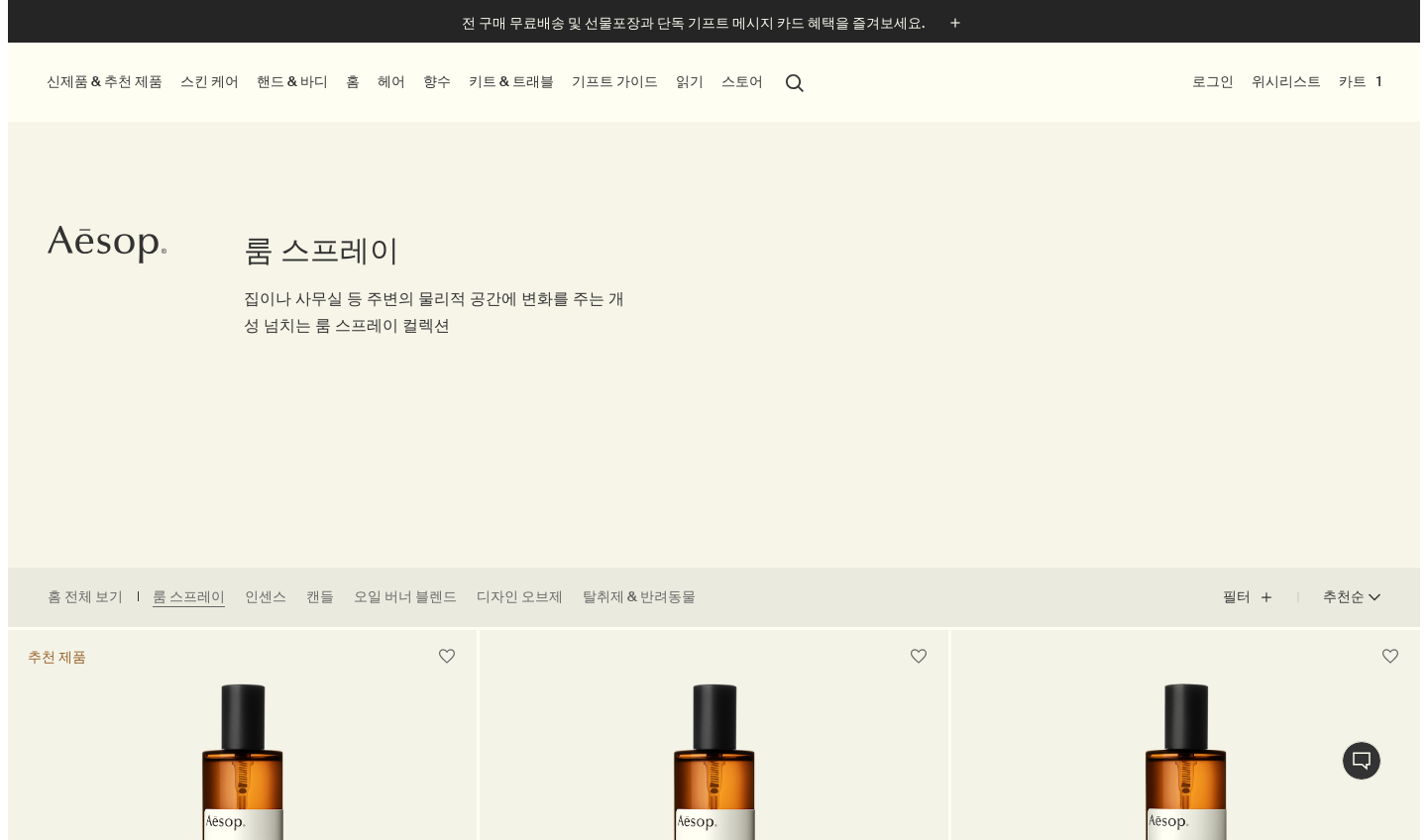 scroll, scrollTop: 0, scrollLeft: 0, axis: both 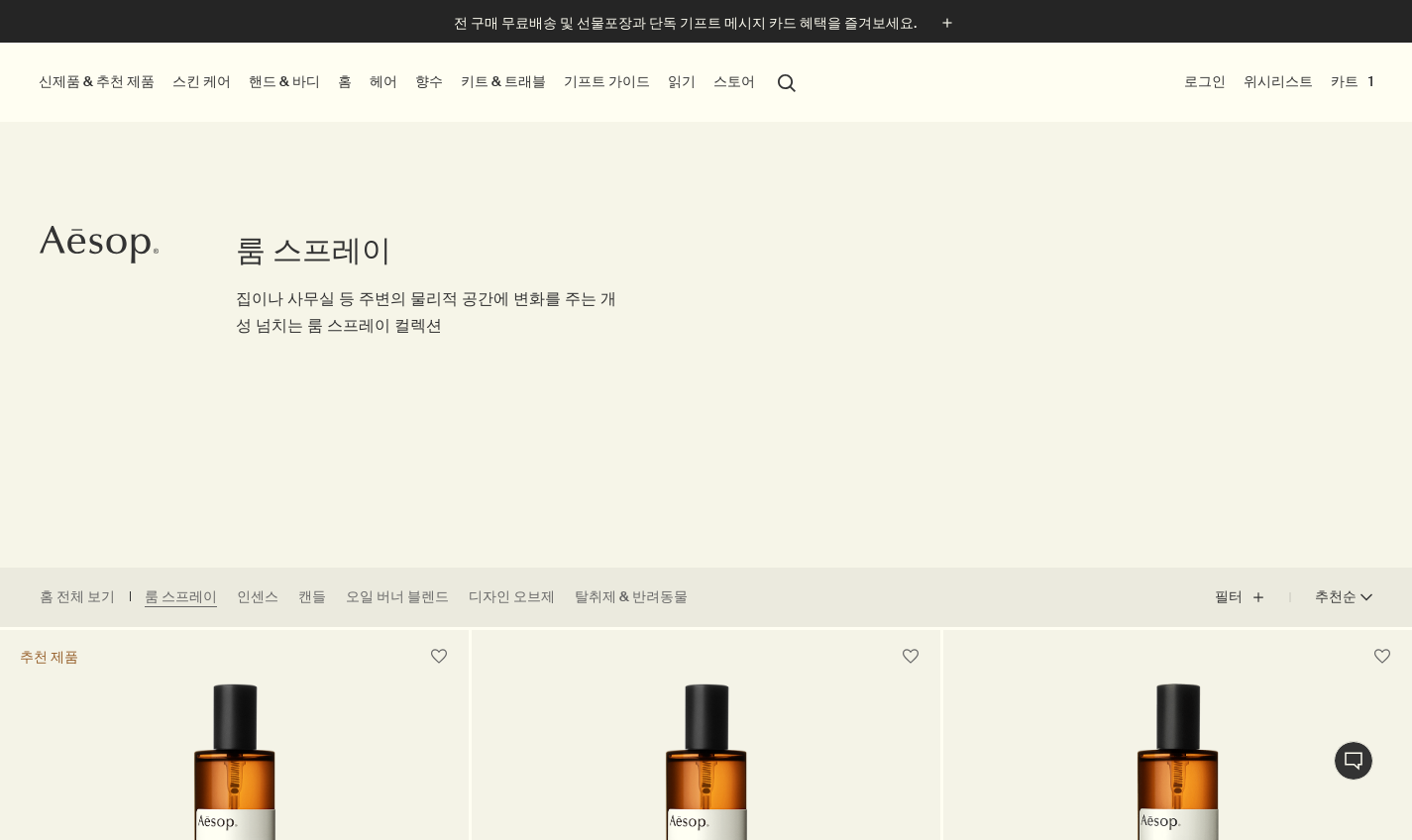 click on "스킨 케어" at bounding box center [201, 81] 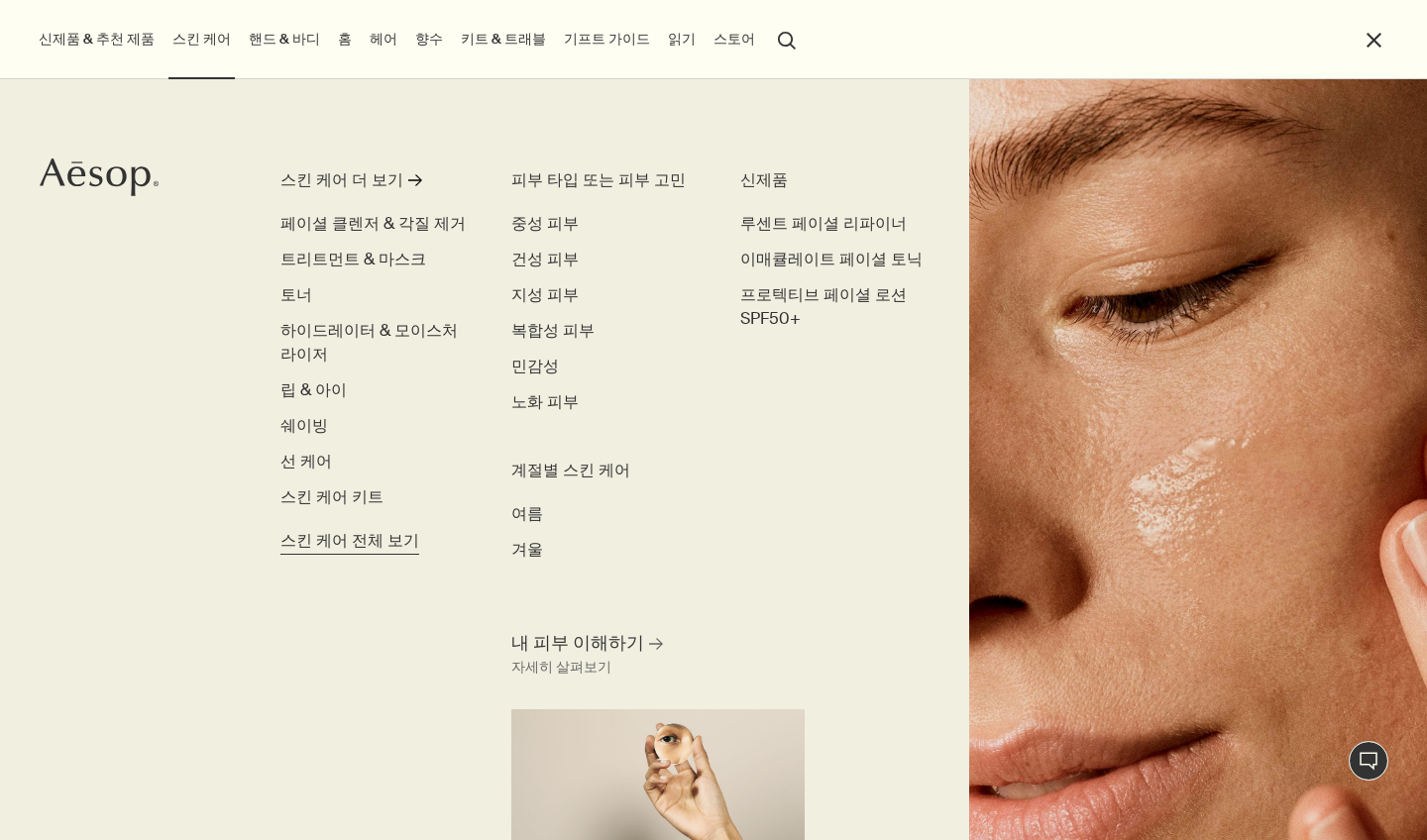 click on "스킨 케어 전체 보기" at bounding box center [350, 541] 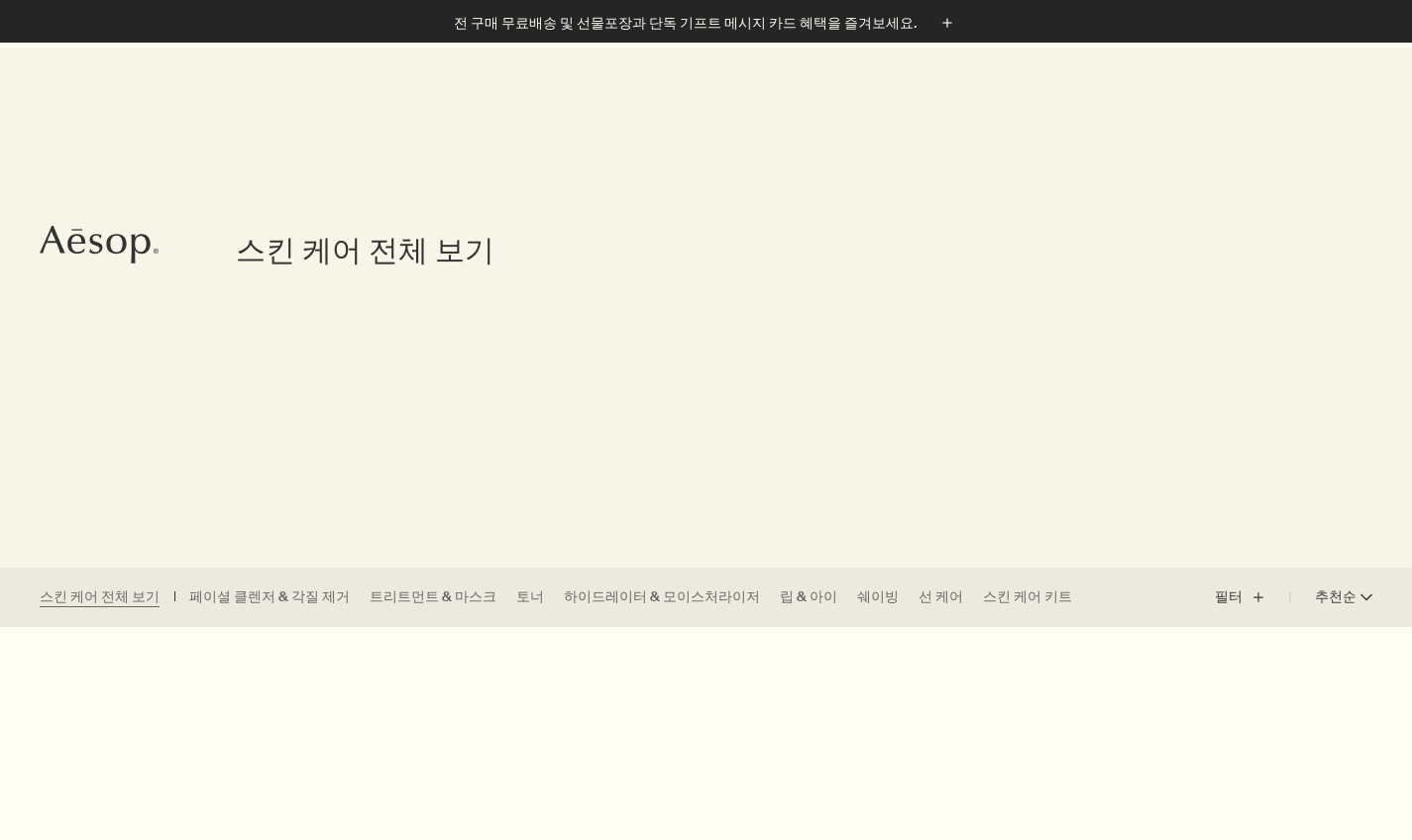 scroll, scrollTop: 341, scrollLeft: 0, axis: vertical 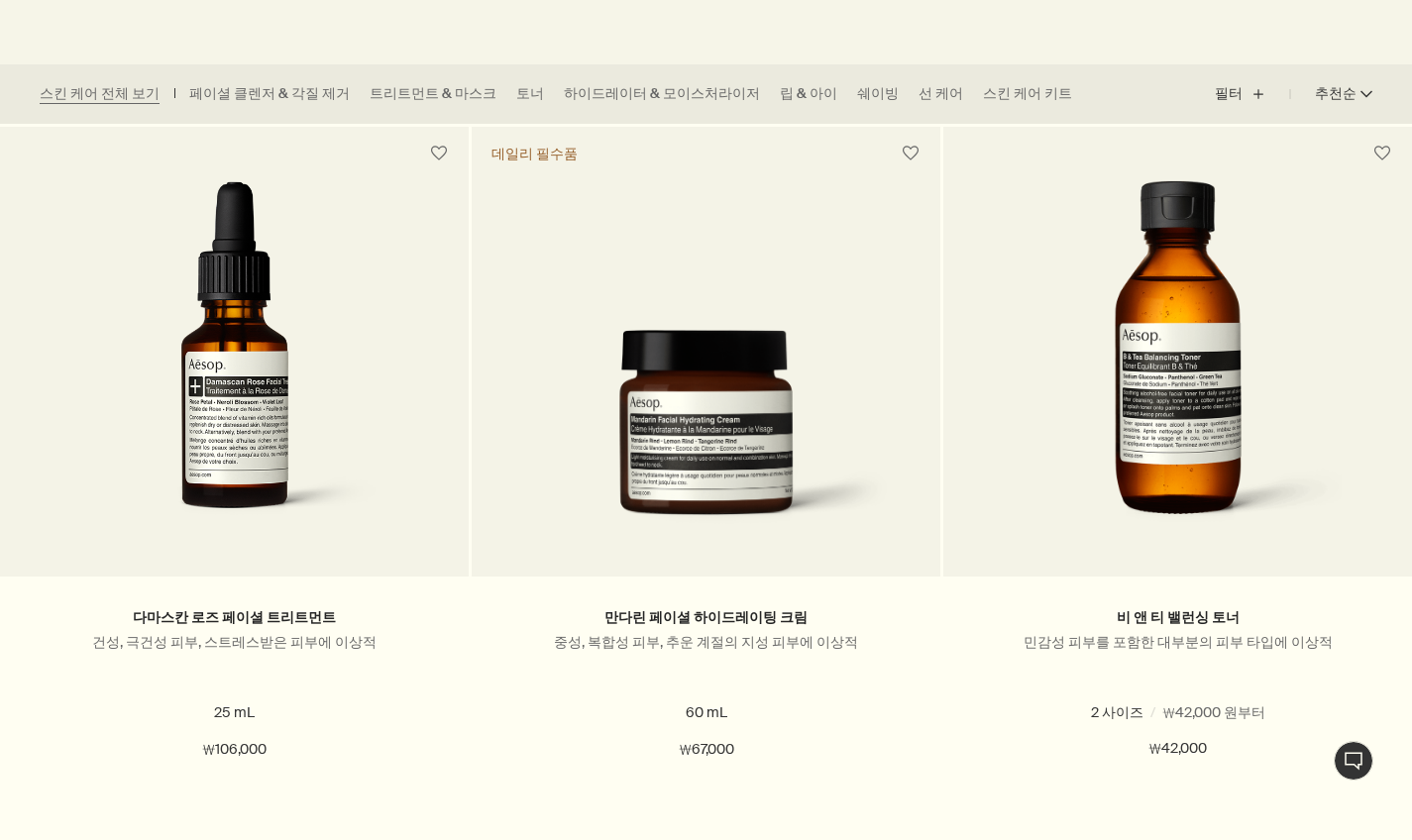 click on "추천순 추천순 chevron" at bounding box center [1331, 94] 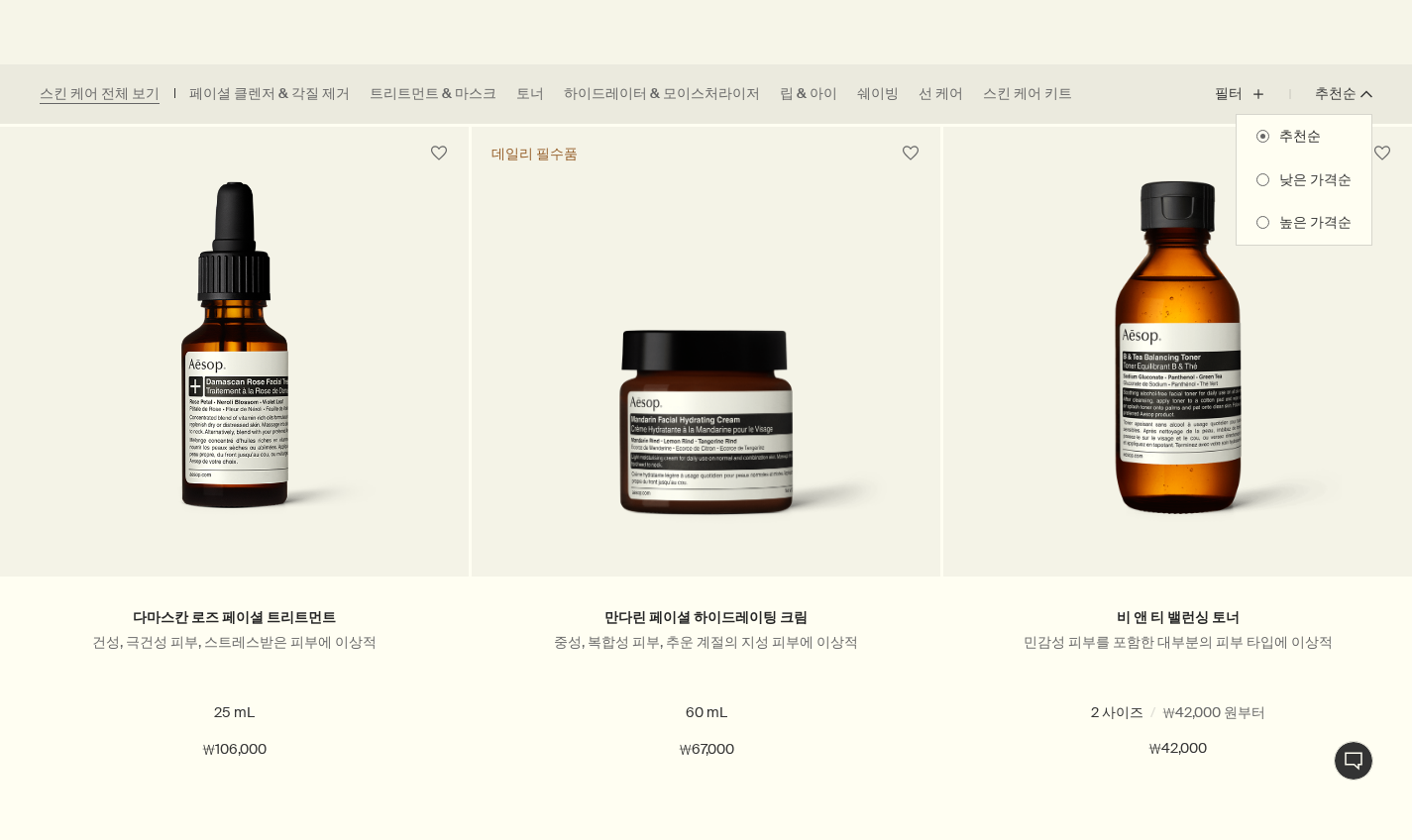 click on "높은 가격순" at bounding box center (1310, 223) 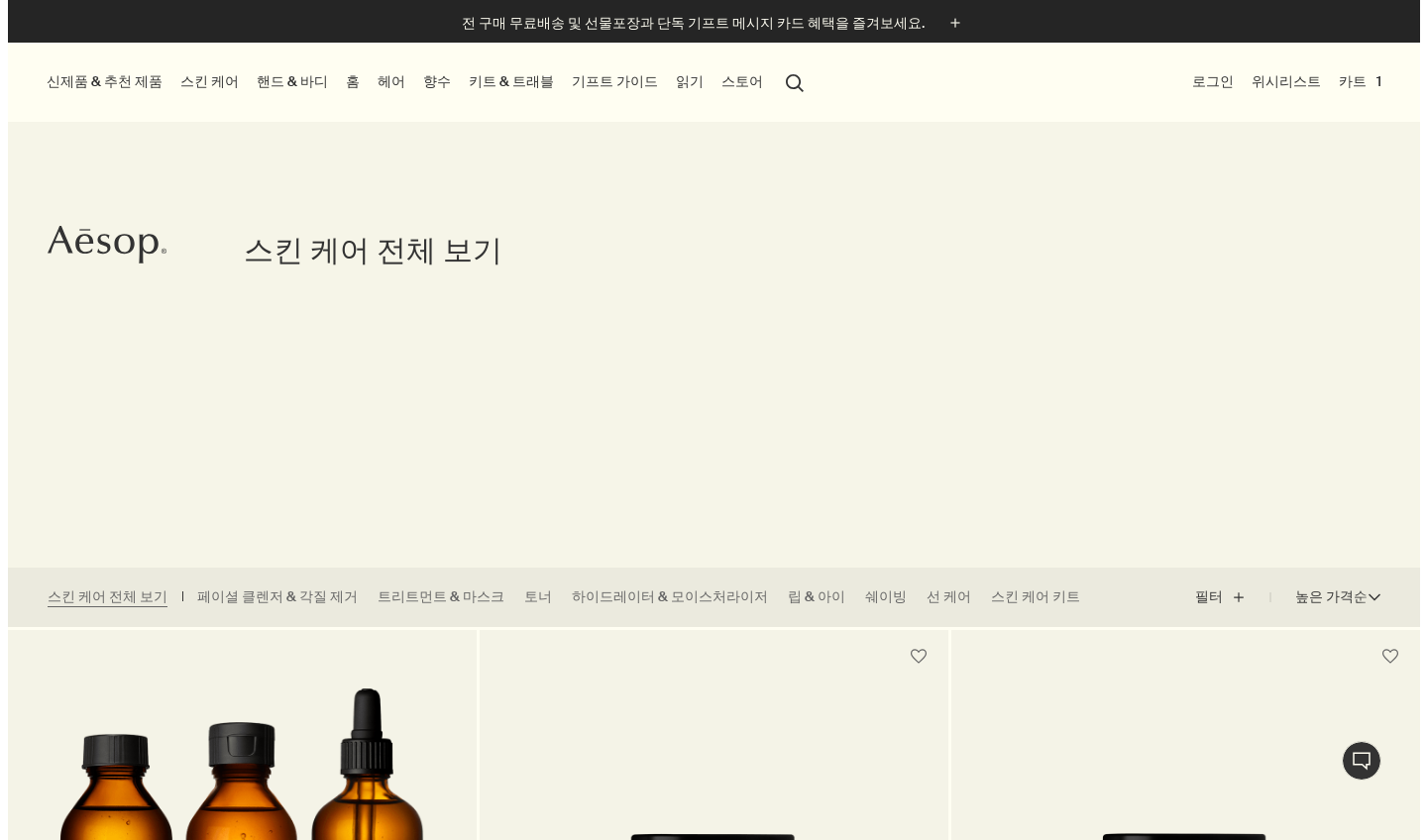 scroll, scrollTop: 0, scrollLeft: 0, axis: both 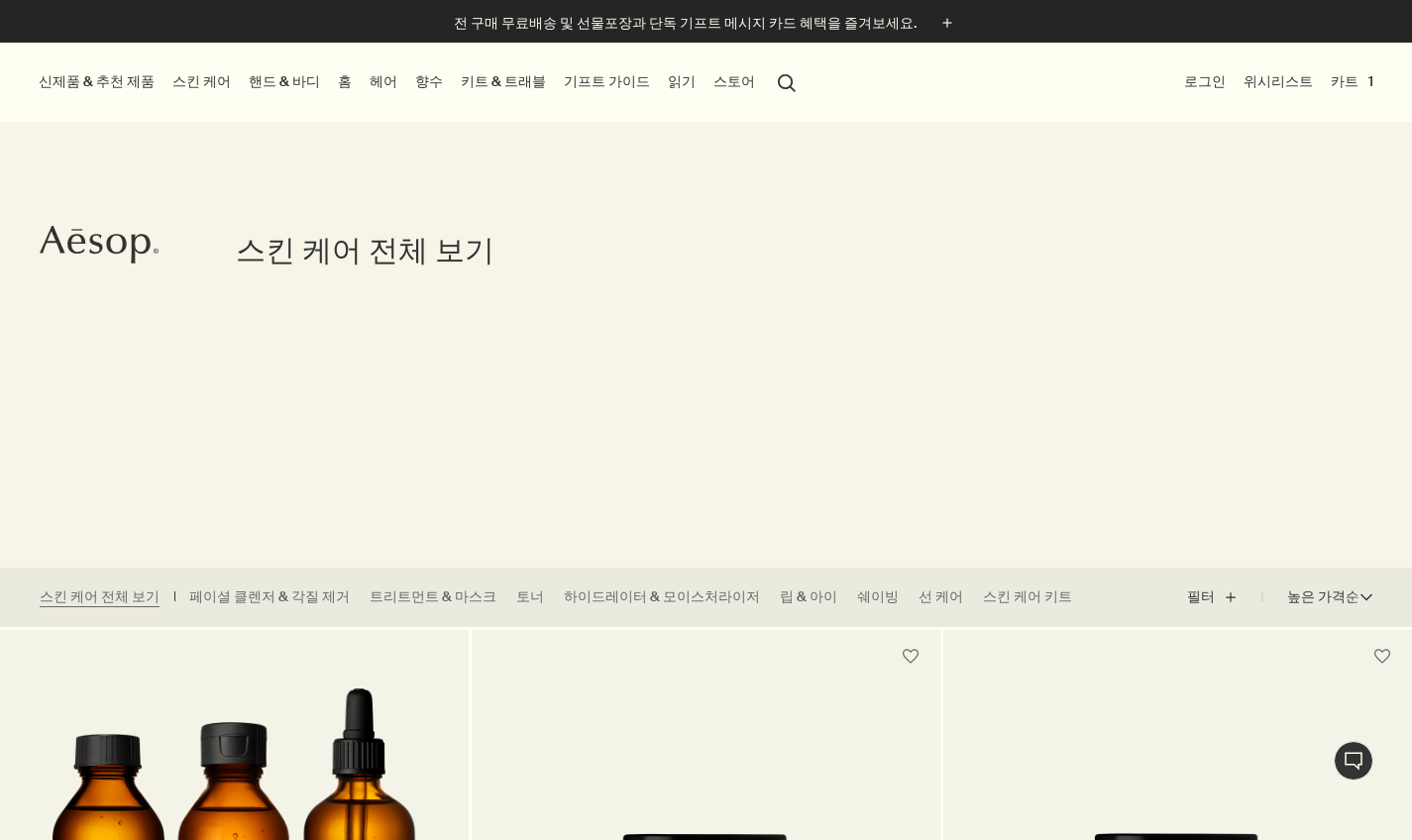 click on "헤어" at bounding box center (383, 81) 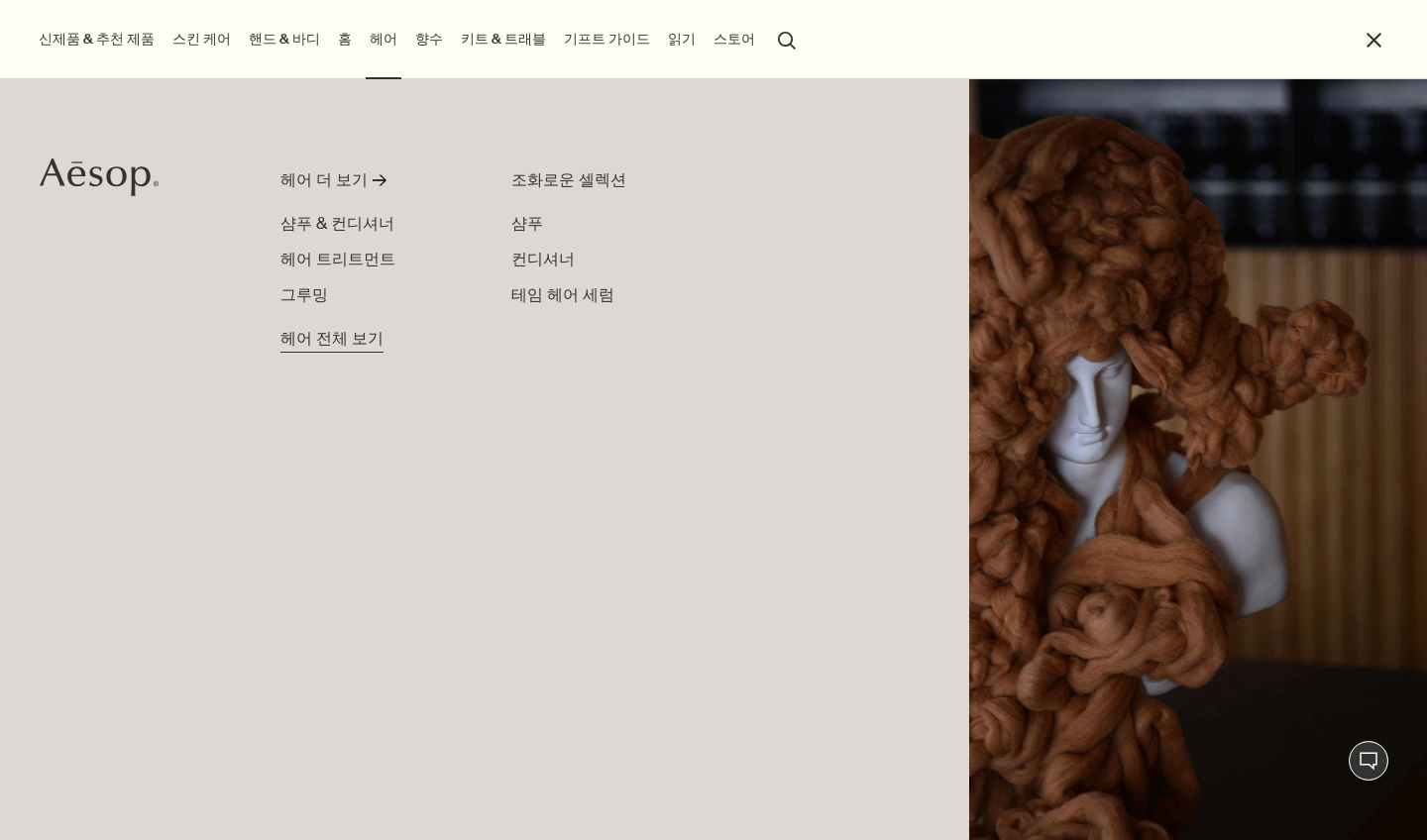 click on "헤어 전체 보기" at bounding box center [332, 339] 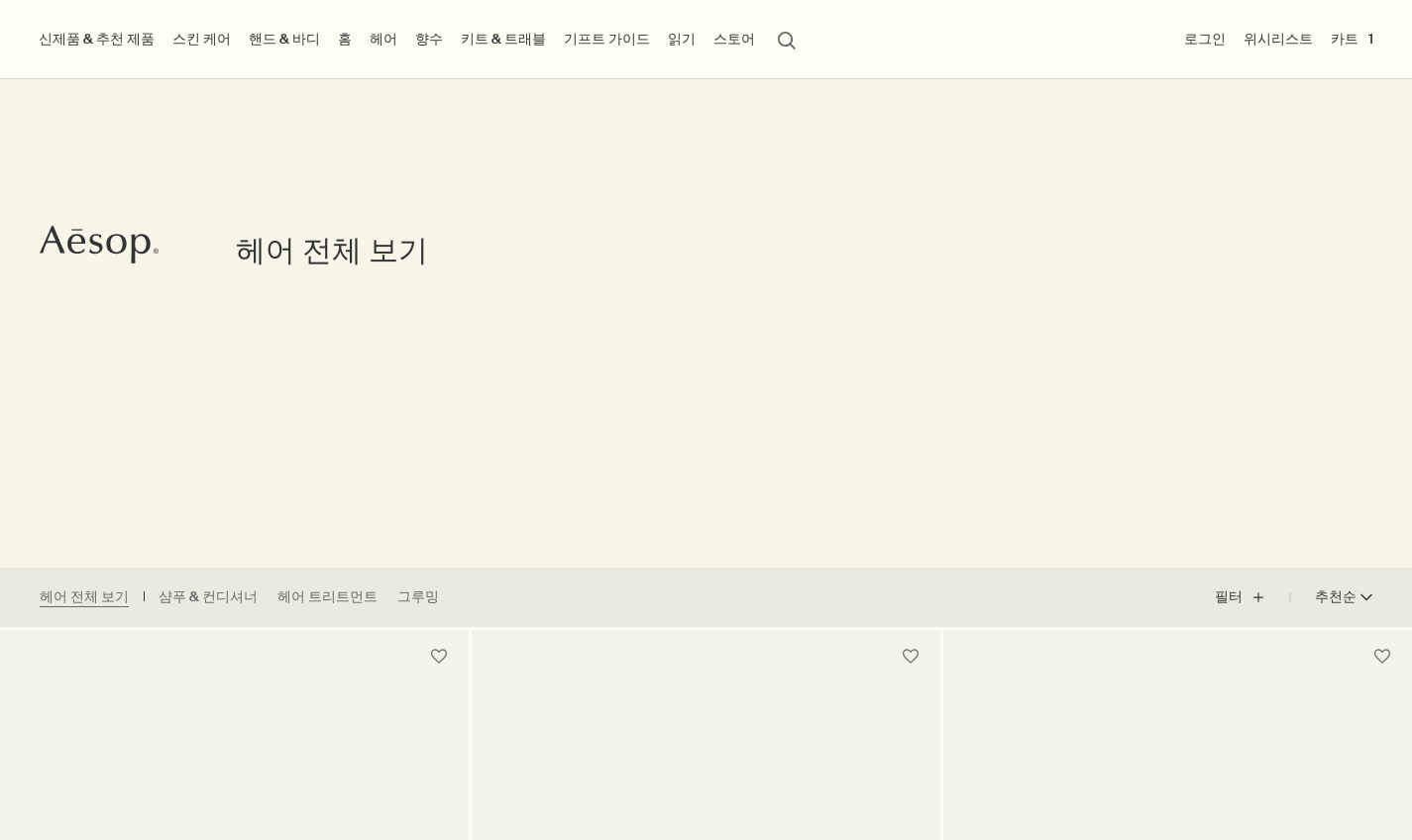 scroll, scrollTop: 392, scrollLeft: 0, axis: vertical 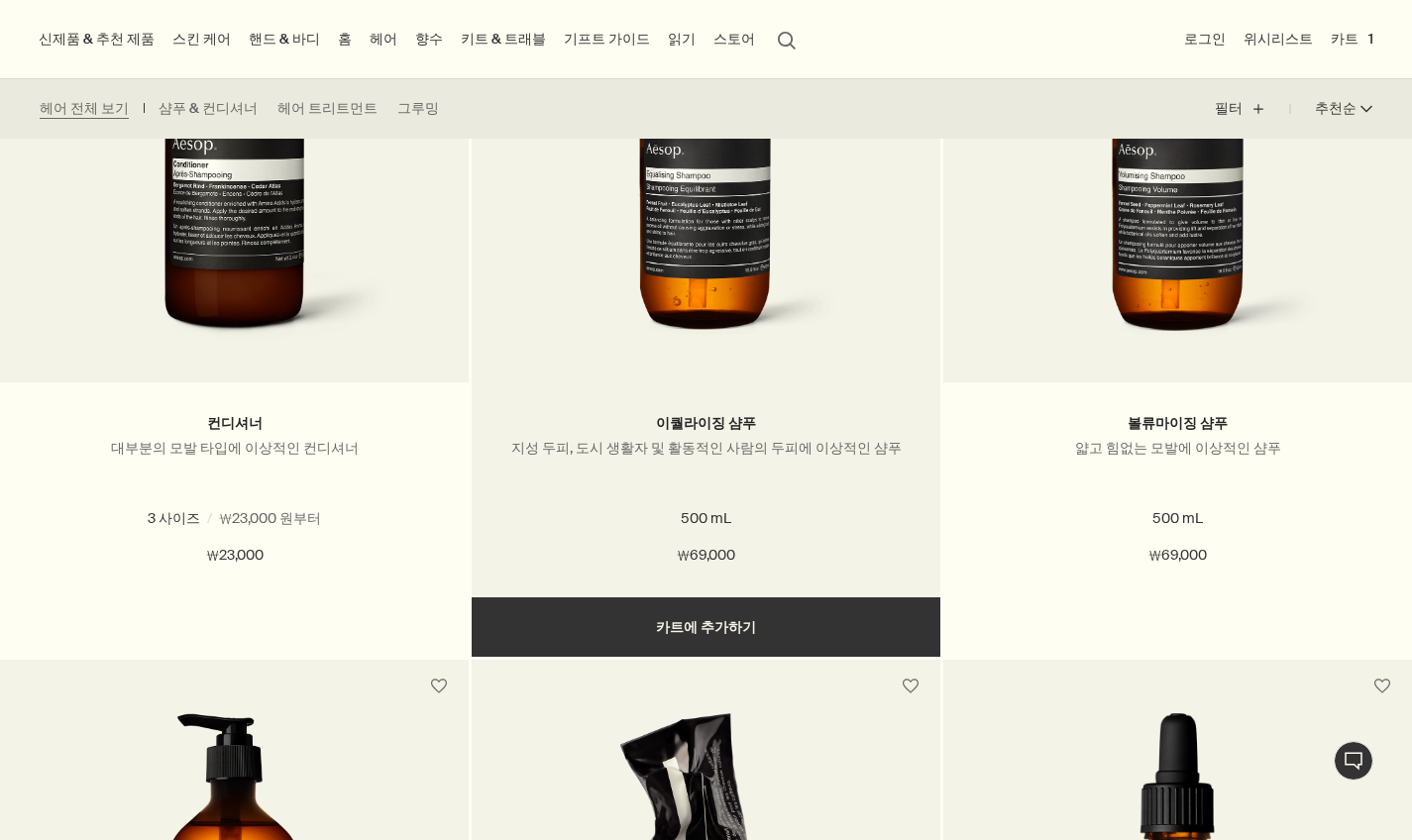 click on "추가하기 카트에 추가하기" at bounding box center [706, 627] 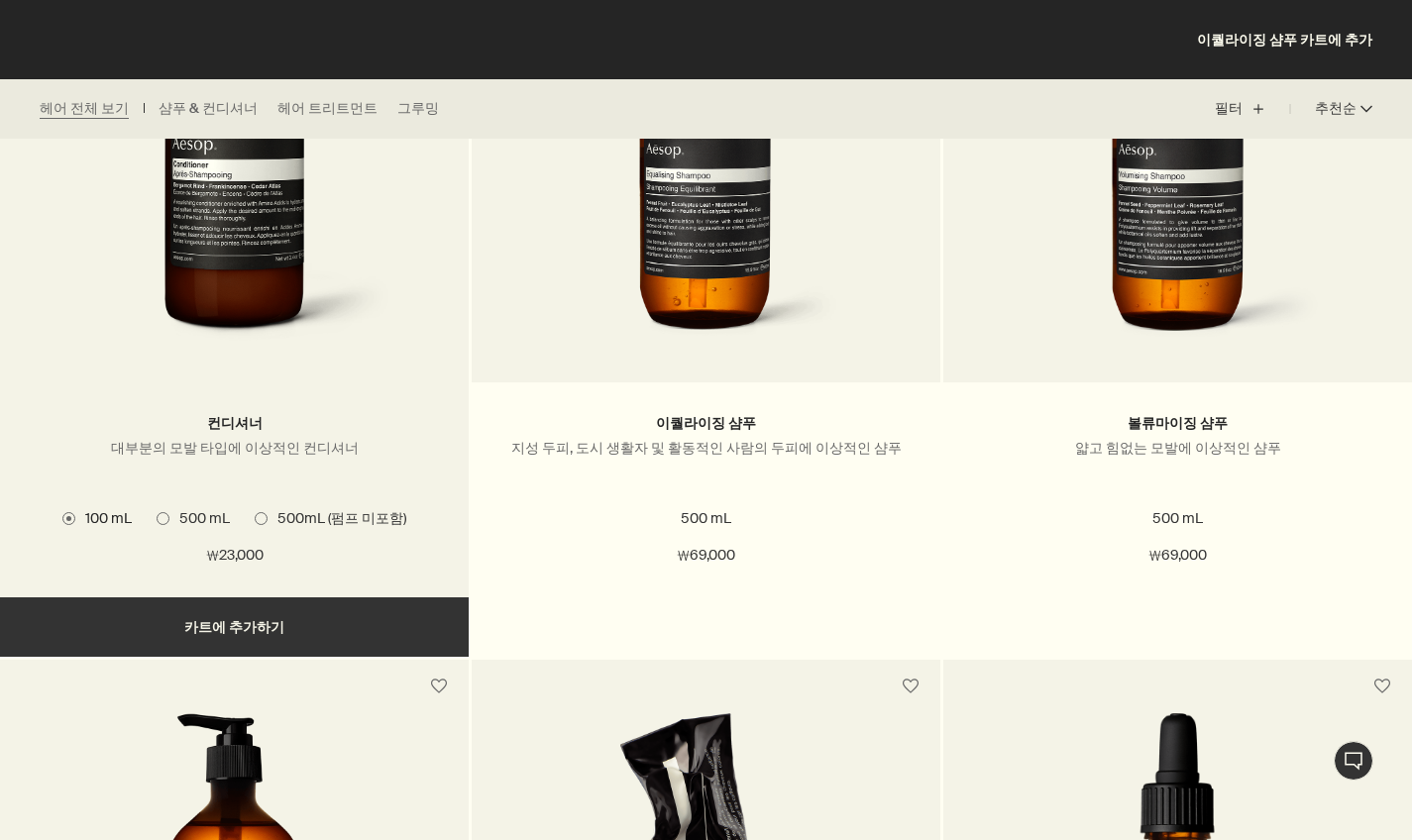 click at bounding box center (163, 518) 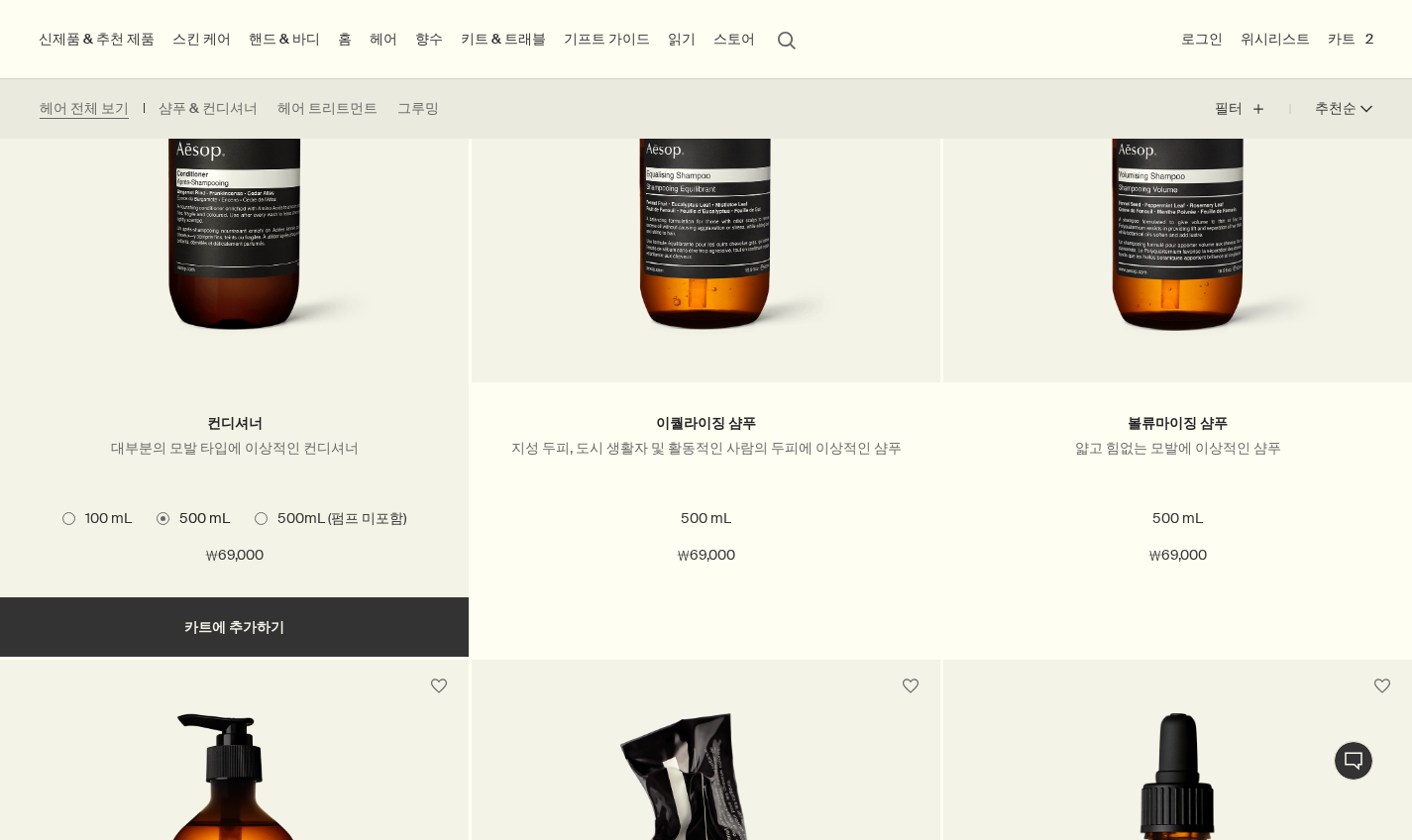click on "추가하기 카트에 추가하기" at bounding box center (234, 627) 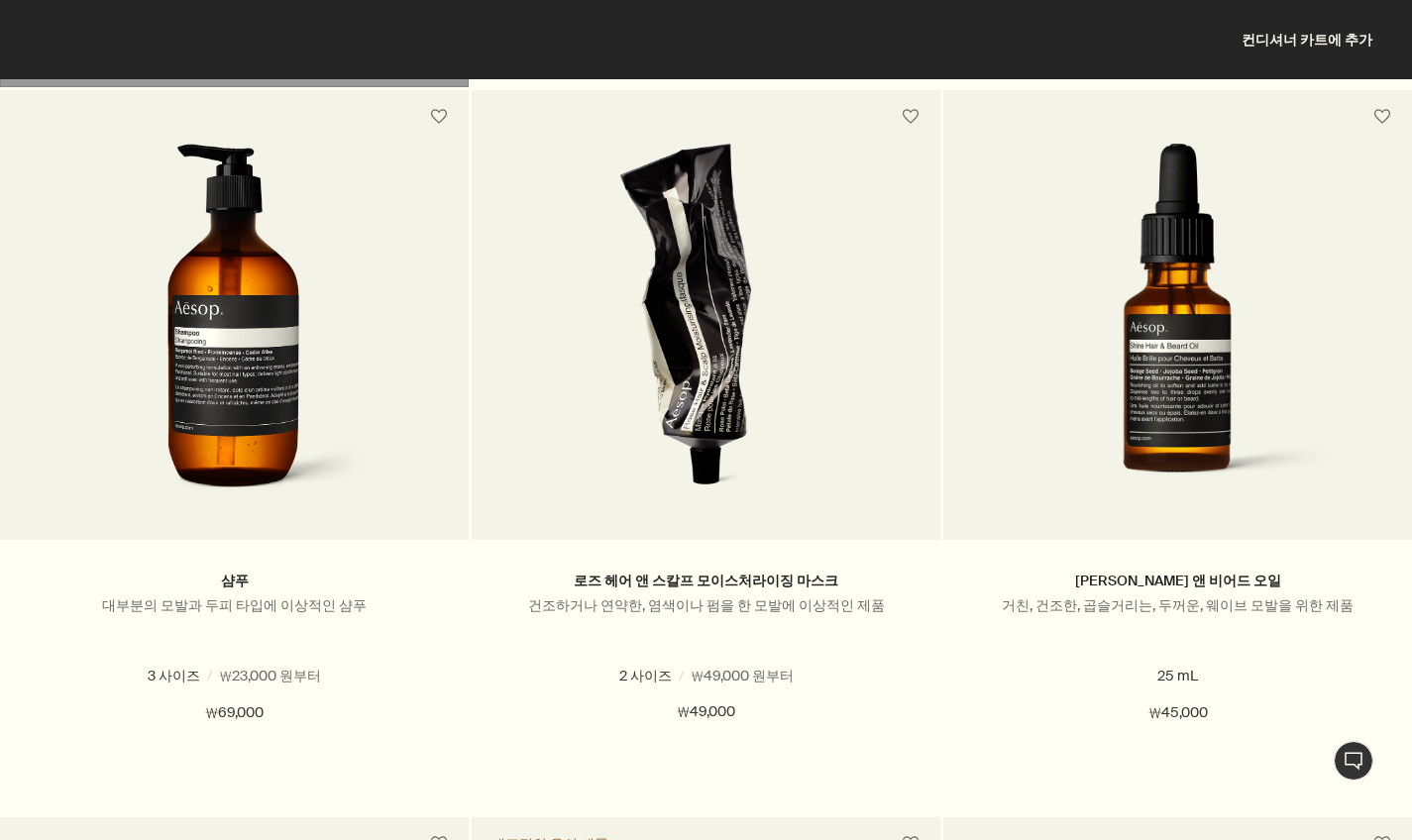 scroll, scrollTop: 1269, scrollLeft: 0, axis: vertical 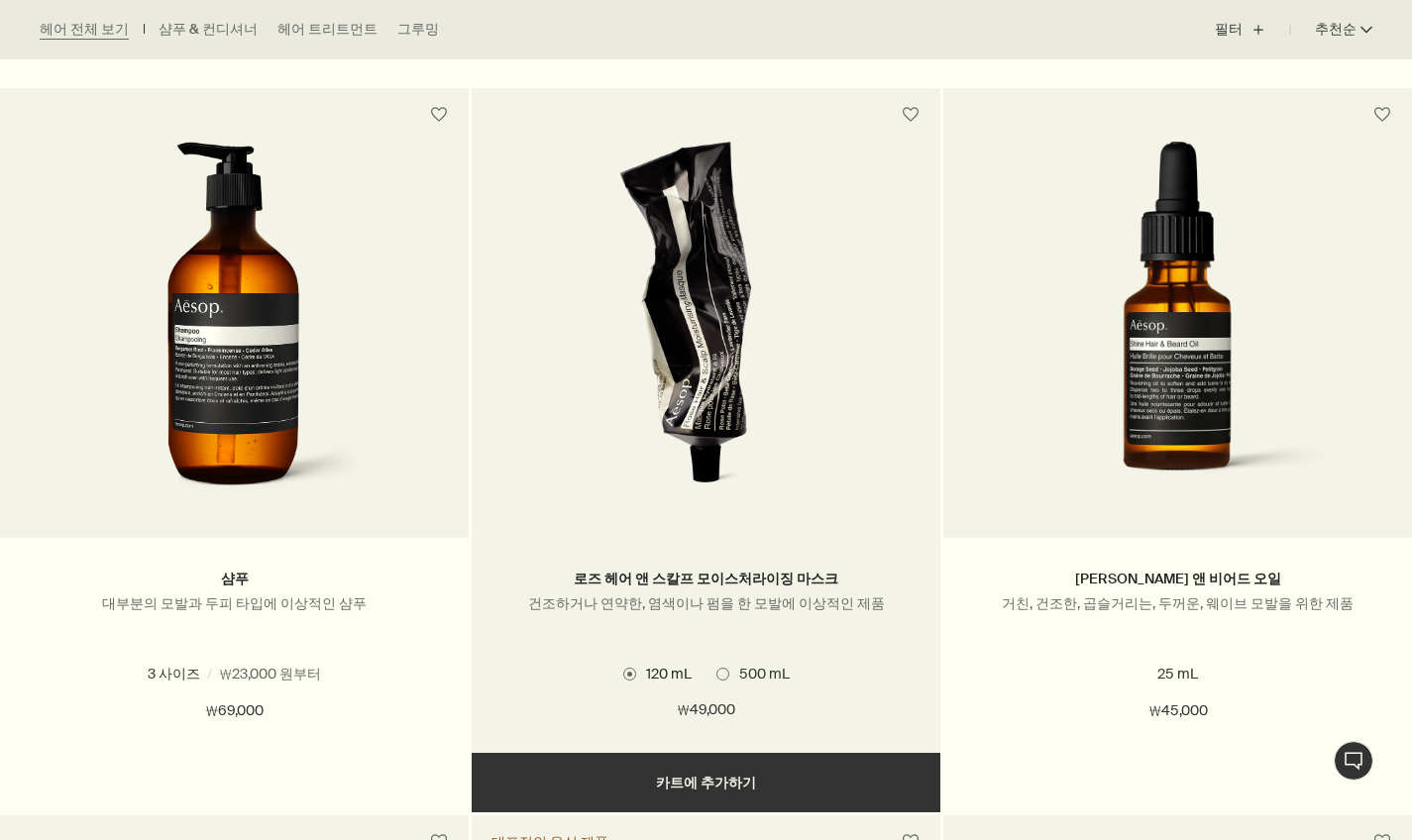 click at bounding box center [722, 674] 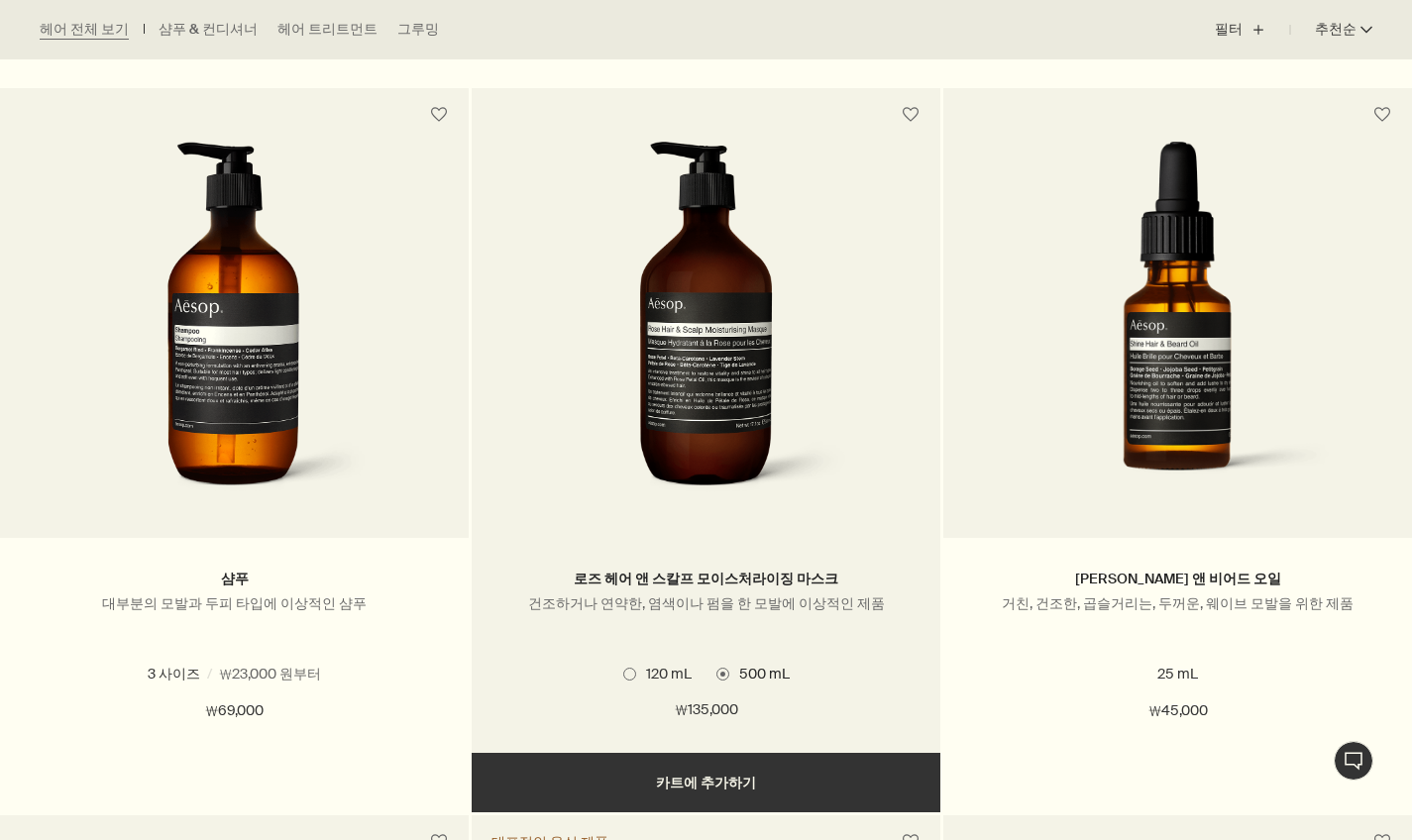 click on "추가하기 카트에 추가하기" at bounding box center [706, 783] 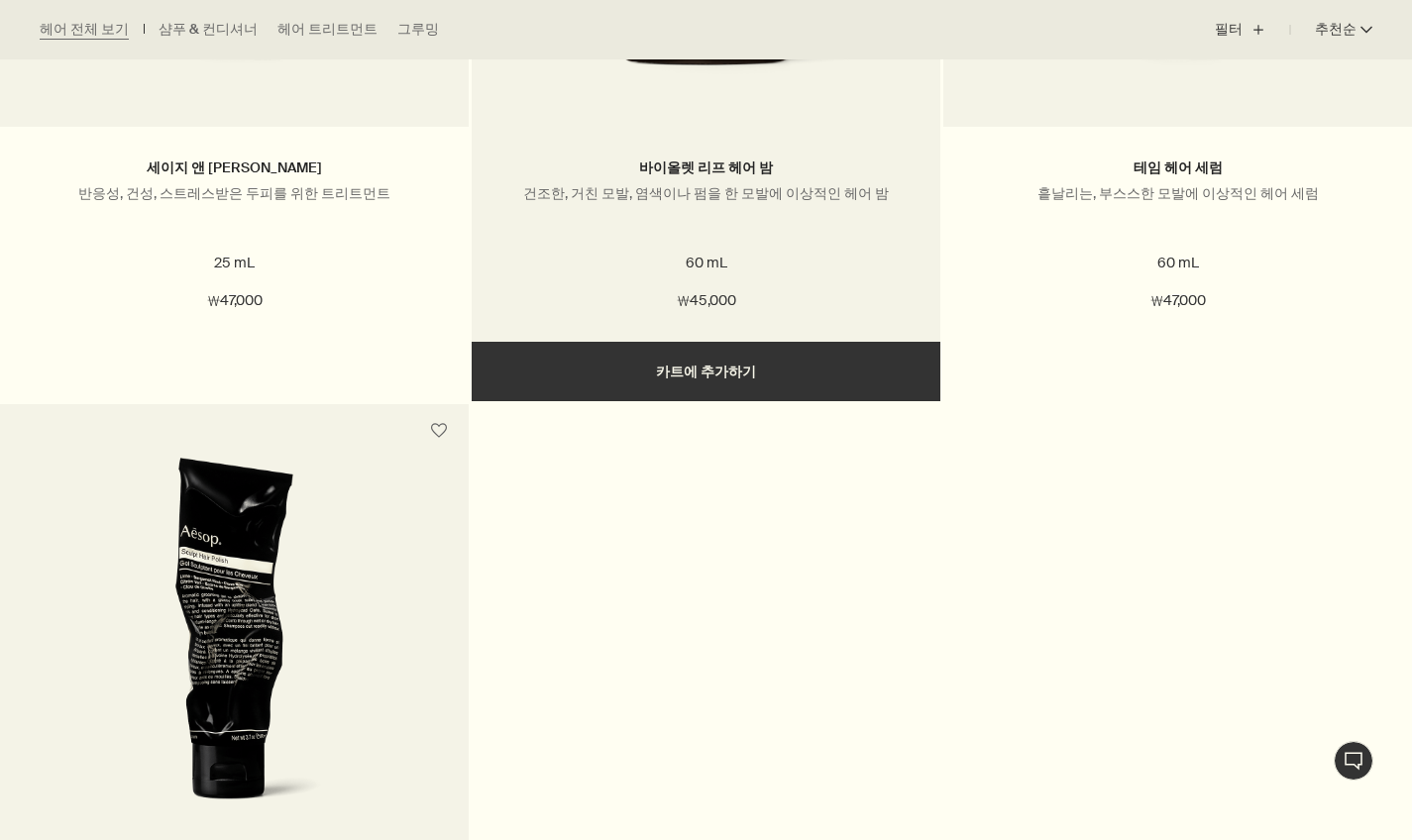 scroll, scrollTop: 2411, scrollLeft: 0, axis: vertical 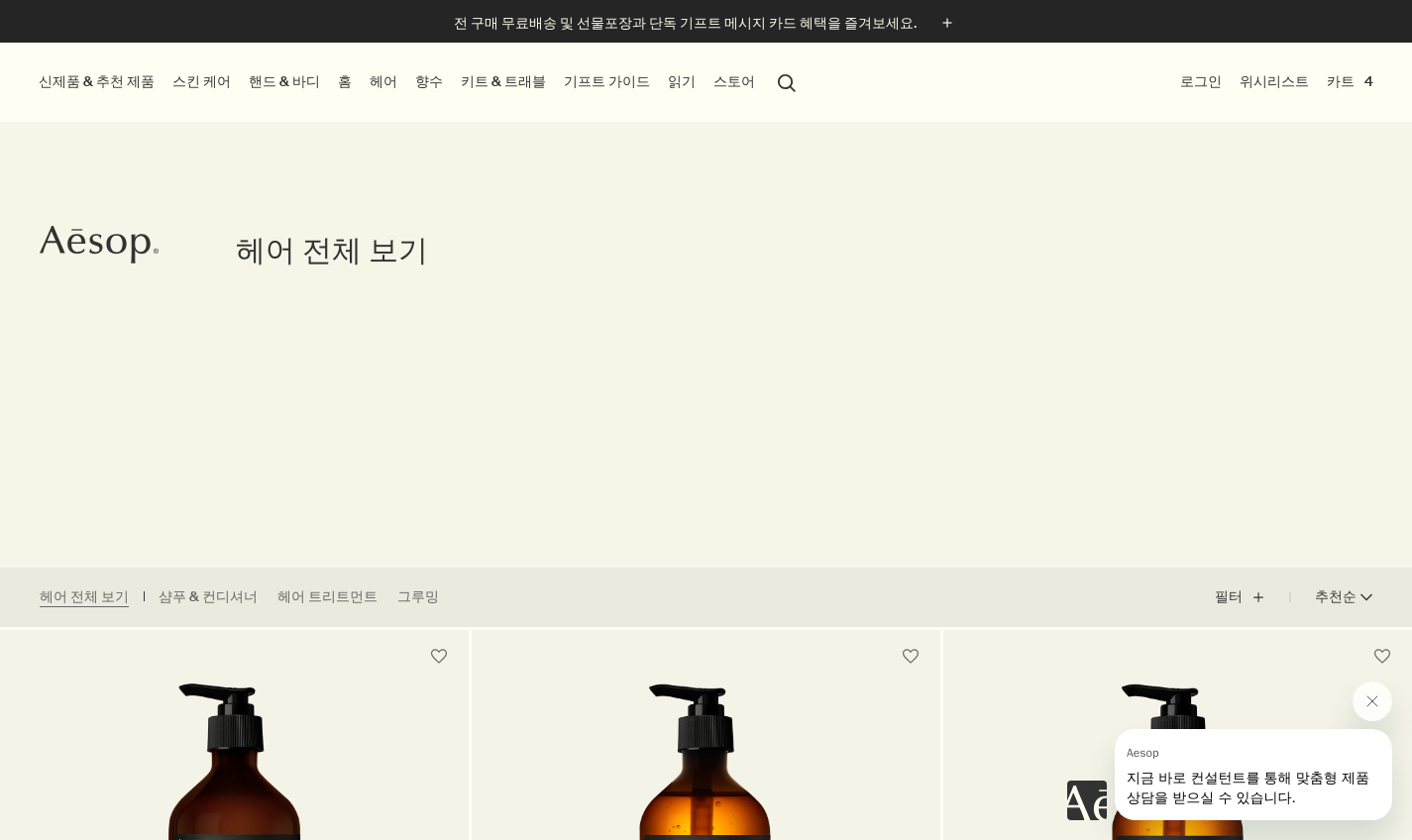 click on "카트 4" at bounding box center (1350, 81) 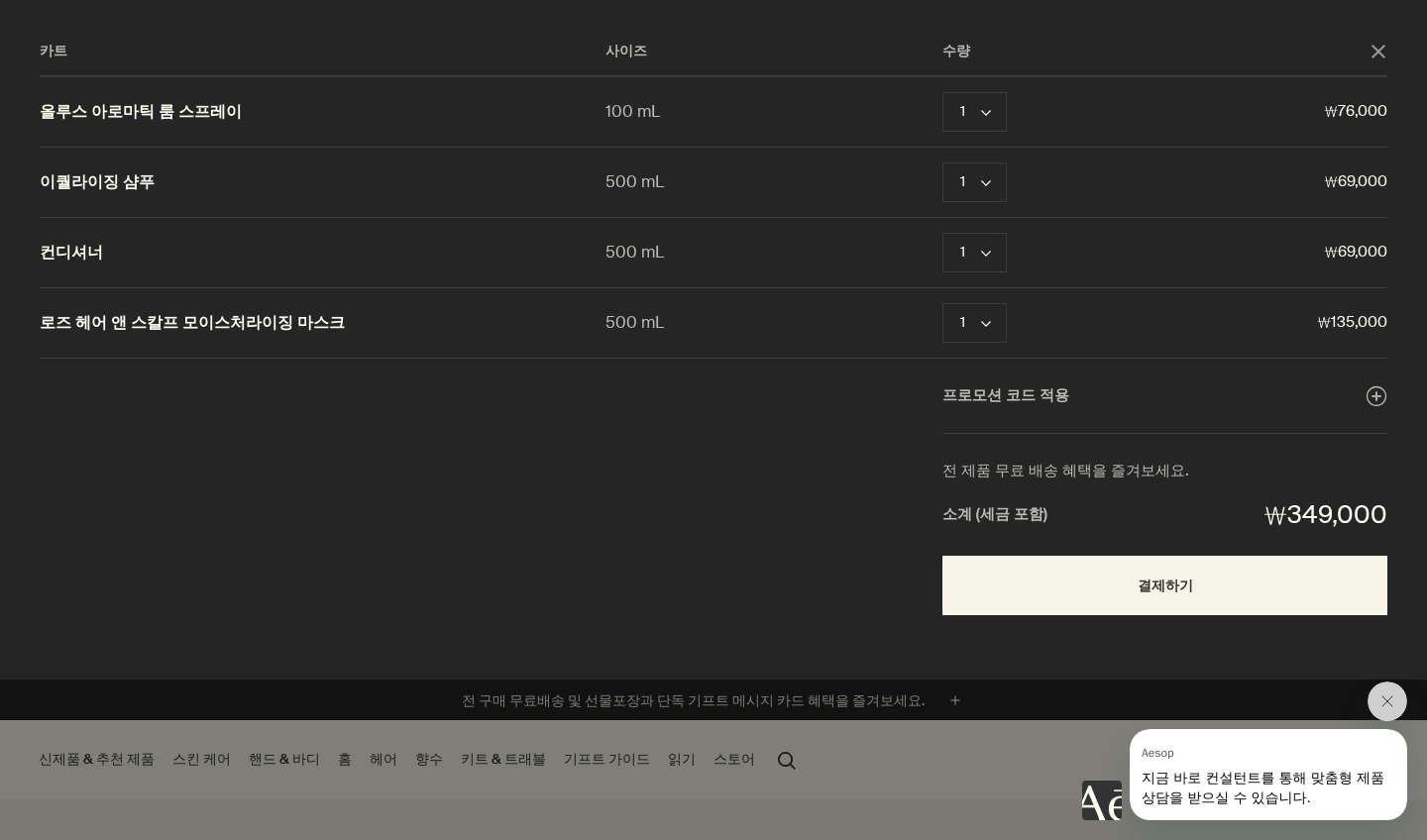 click on "close" 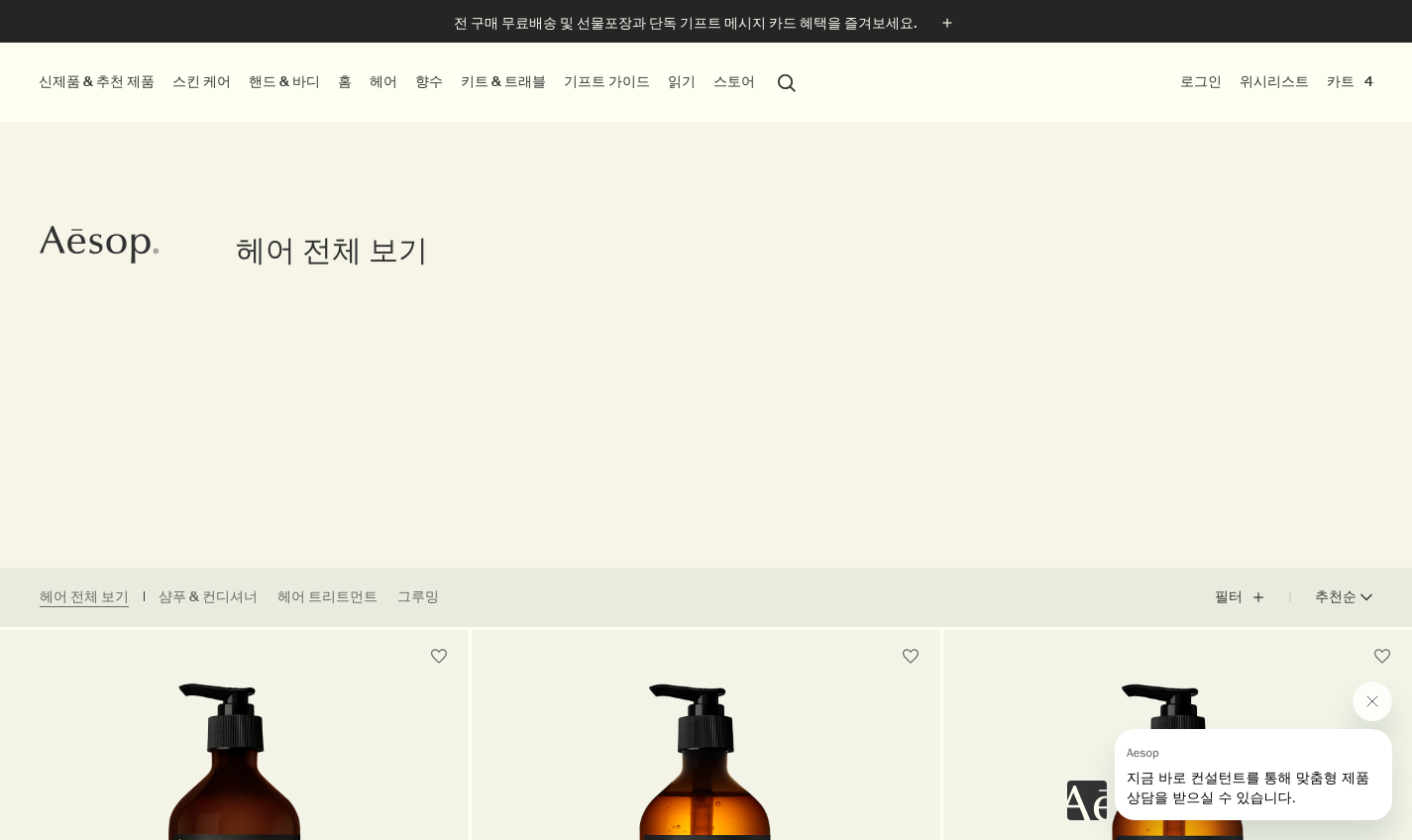 click on "핸드 & 바디" at bounding box center (284, 81) 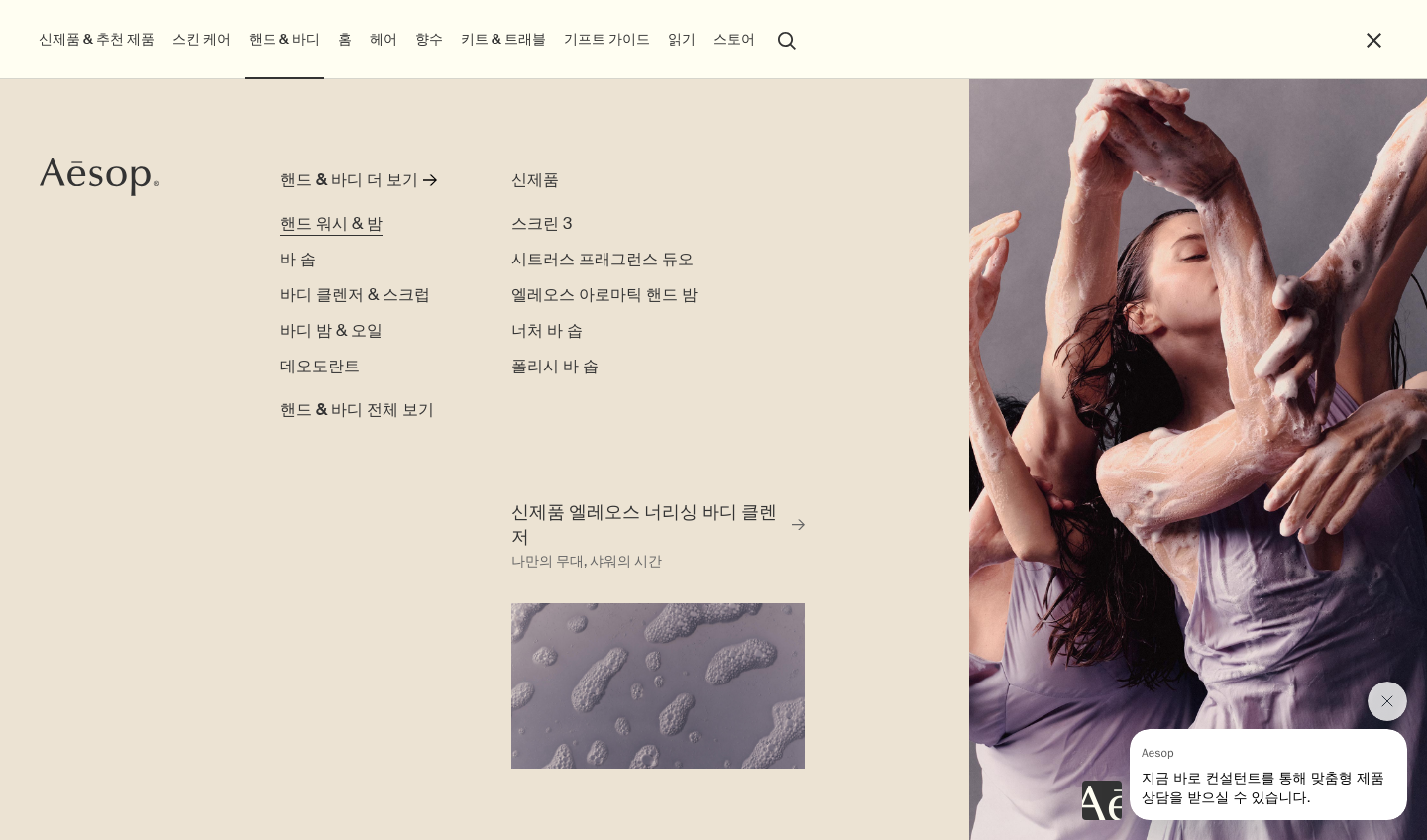 click on "핸드 워시 & 밤" at bounding box center [331, 223] 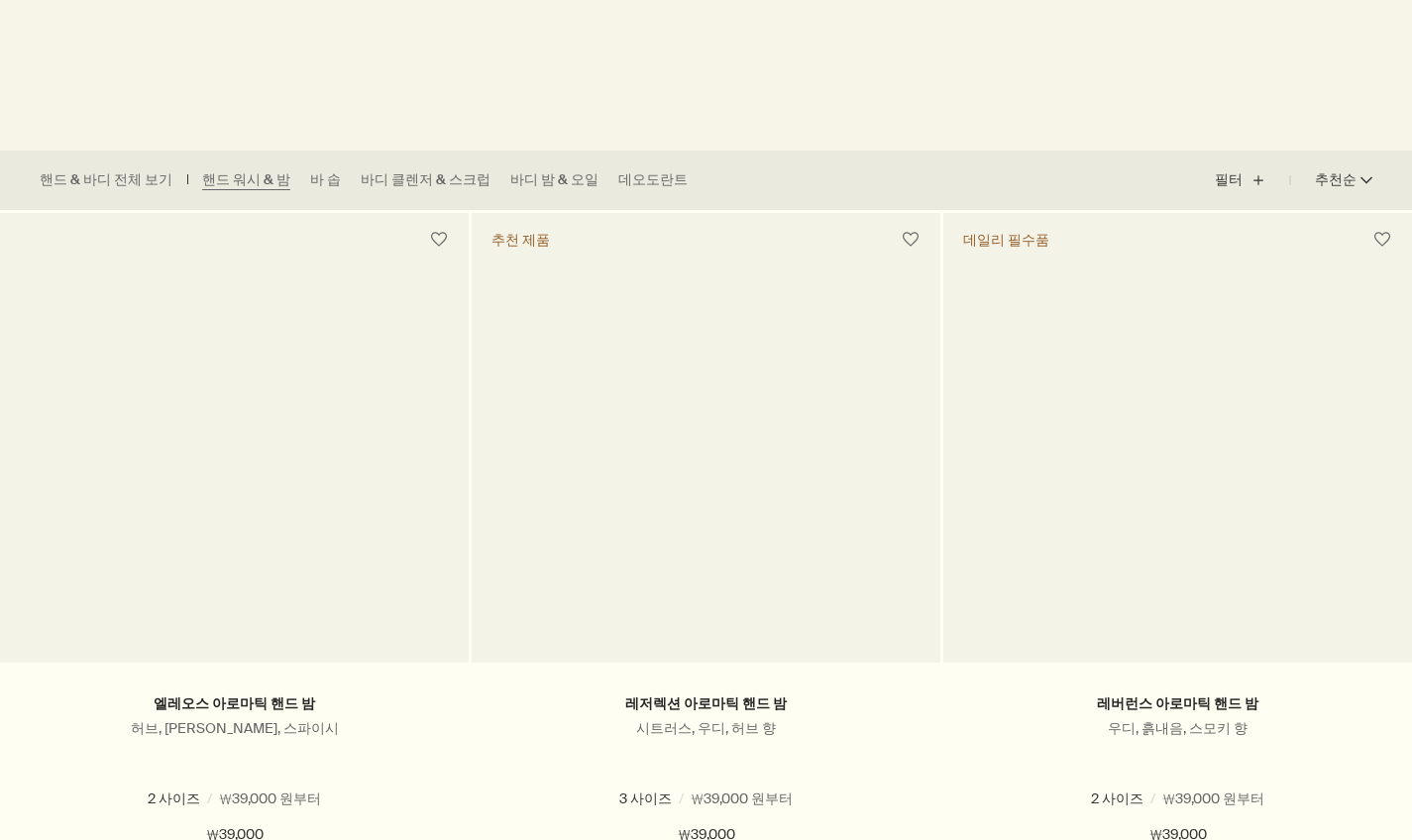 scroll, scrollTop: 0, scrollLeft: 0, axis: both 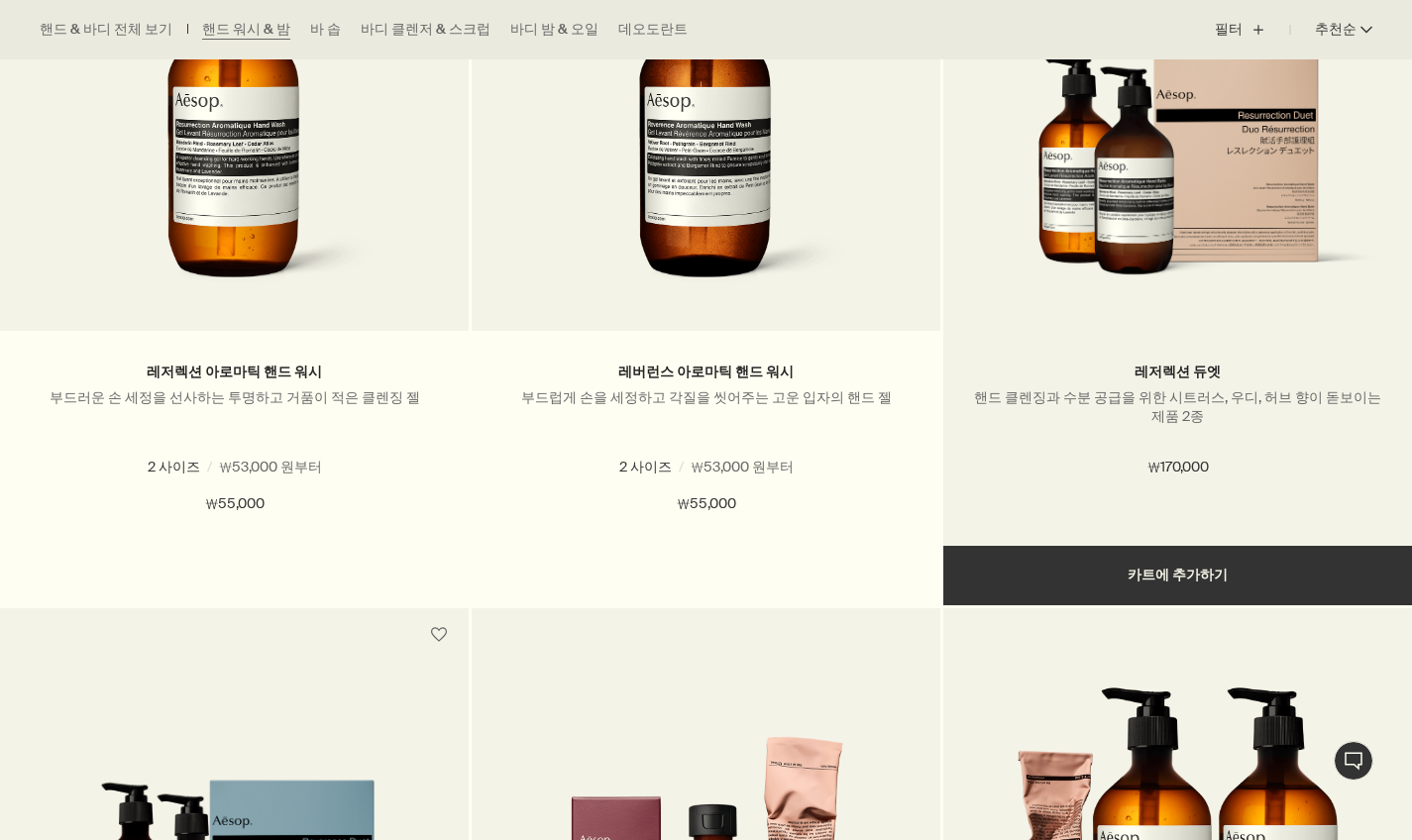 click on "추가하기 카트에 추가하기" at bounding box center [1177, 576] 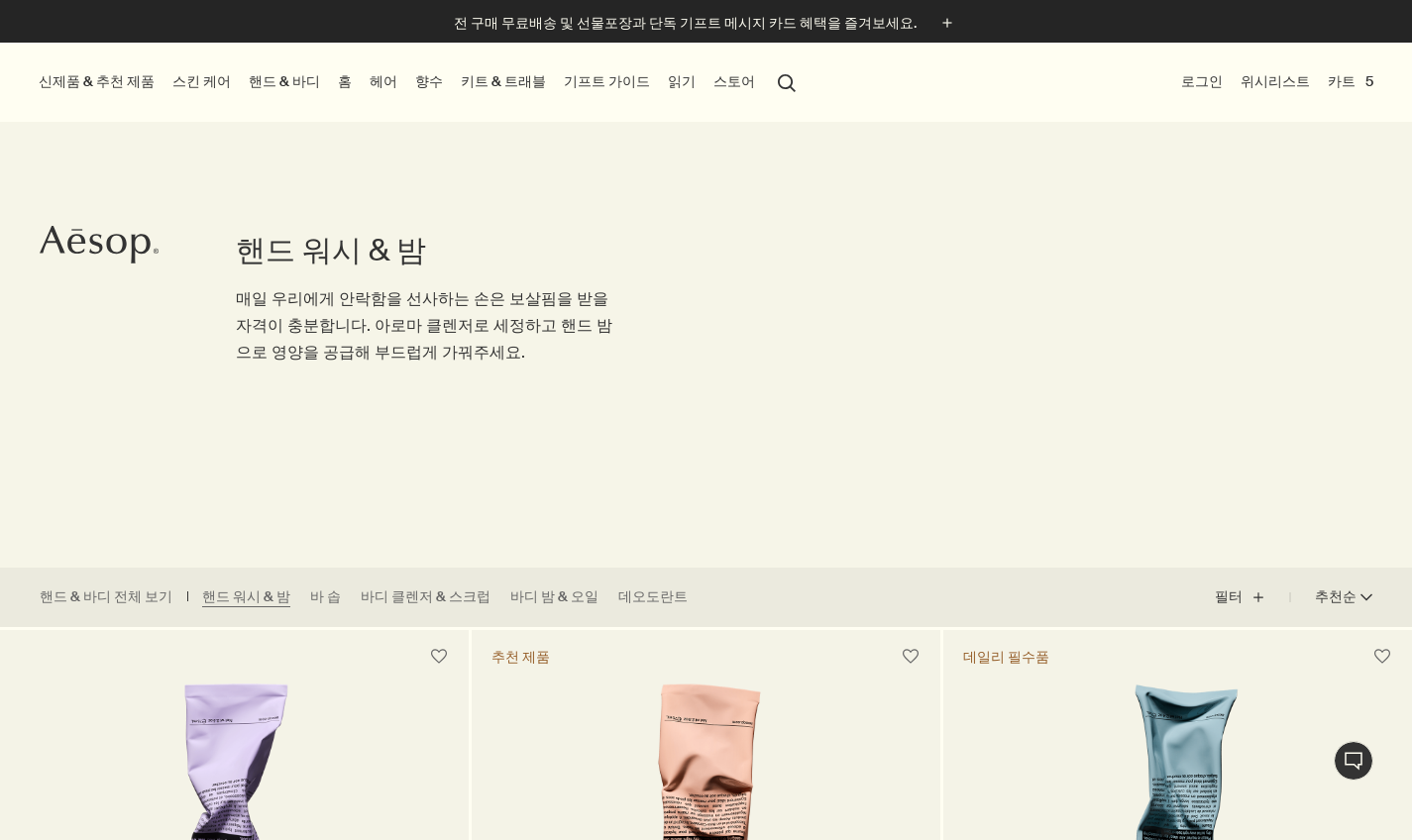 scroll, scrollTop: 0, scrollLeft: 0, axis: both 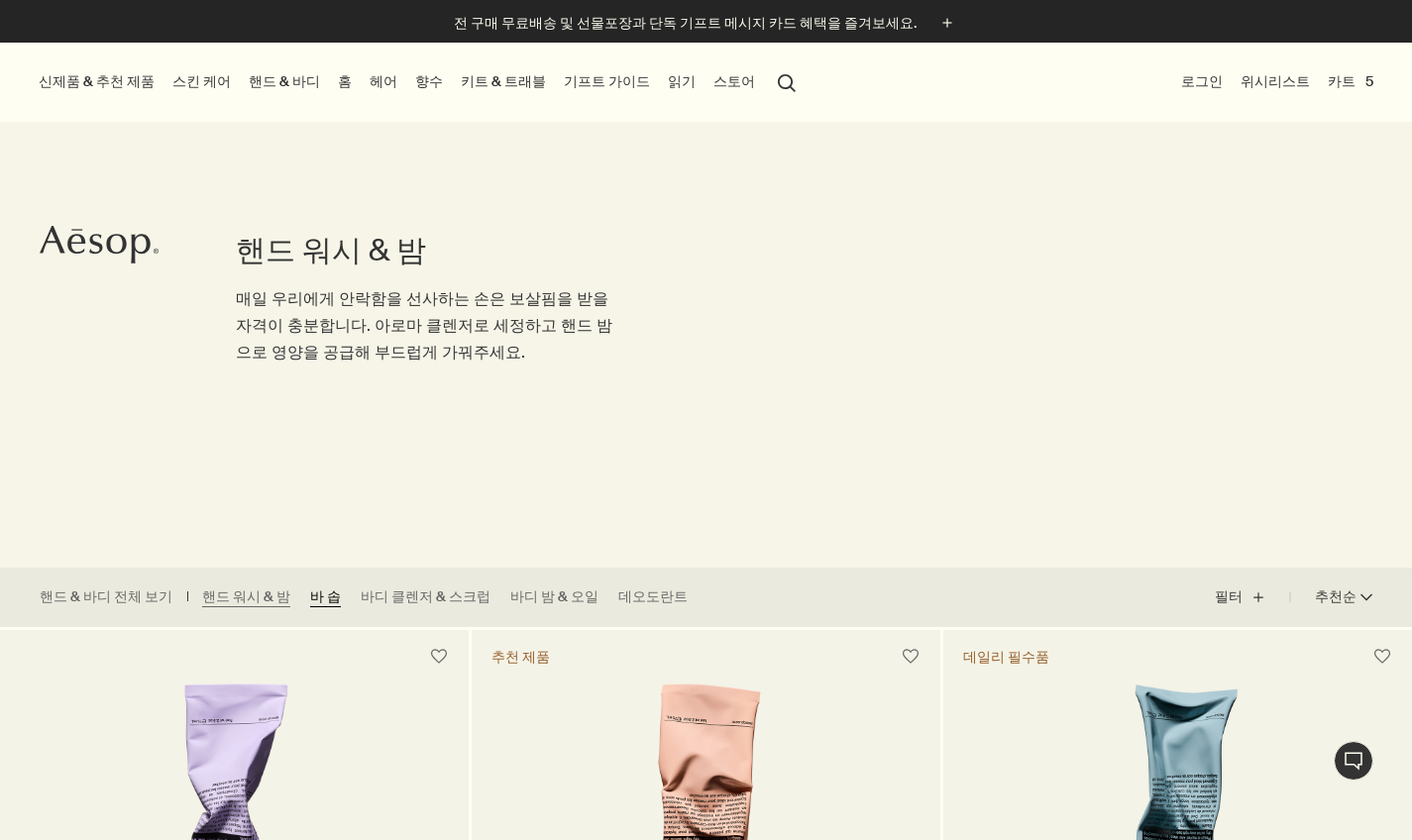 click on "바 솝" at bounding box center [325, 597] 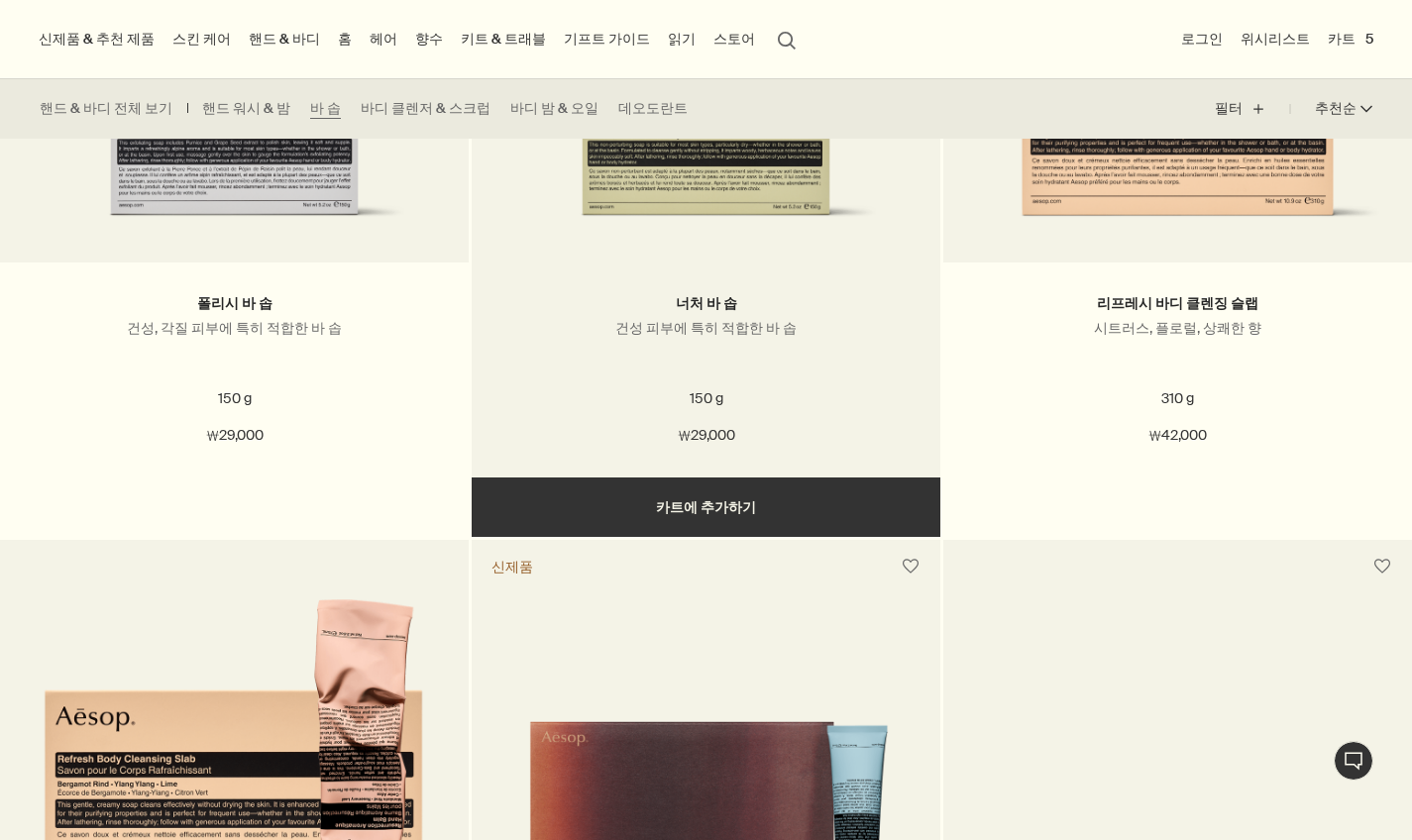 scroll, scrollTop: 708, scrollLeft: 0, axis: vertical 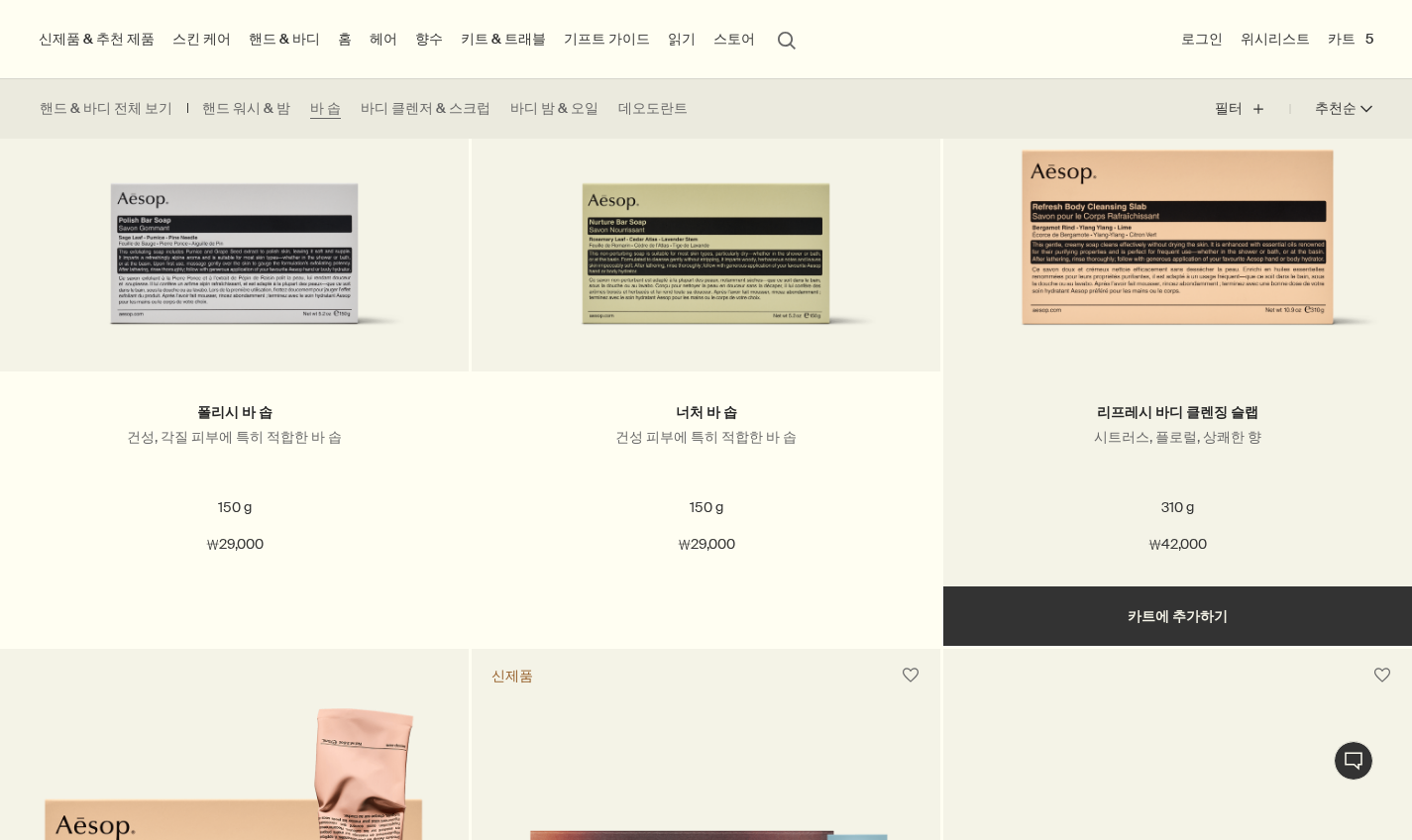 click at bounding box center (1177, 217) 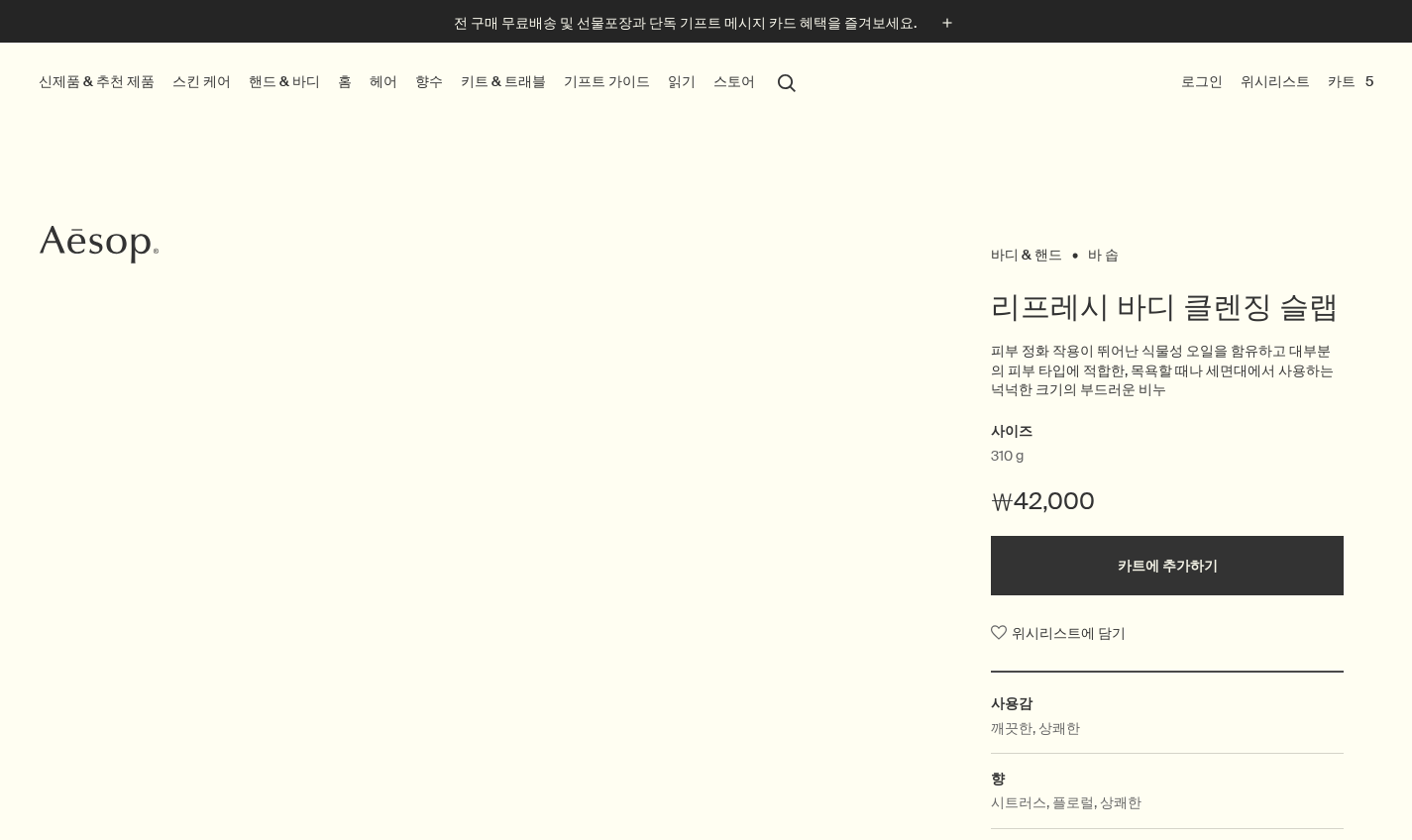 scroll, scrollTop: 0, scrollLeft: 0, axis: both 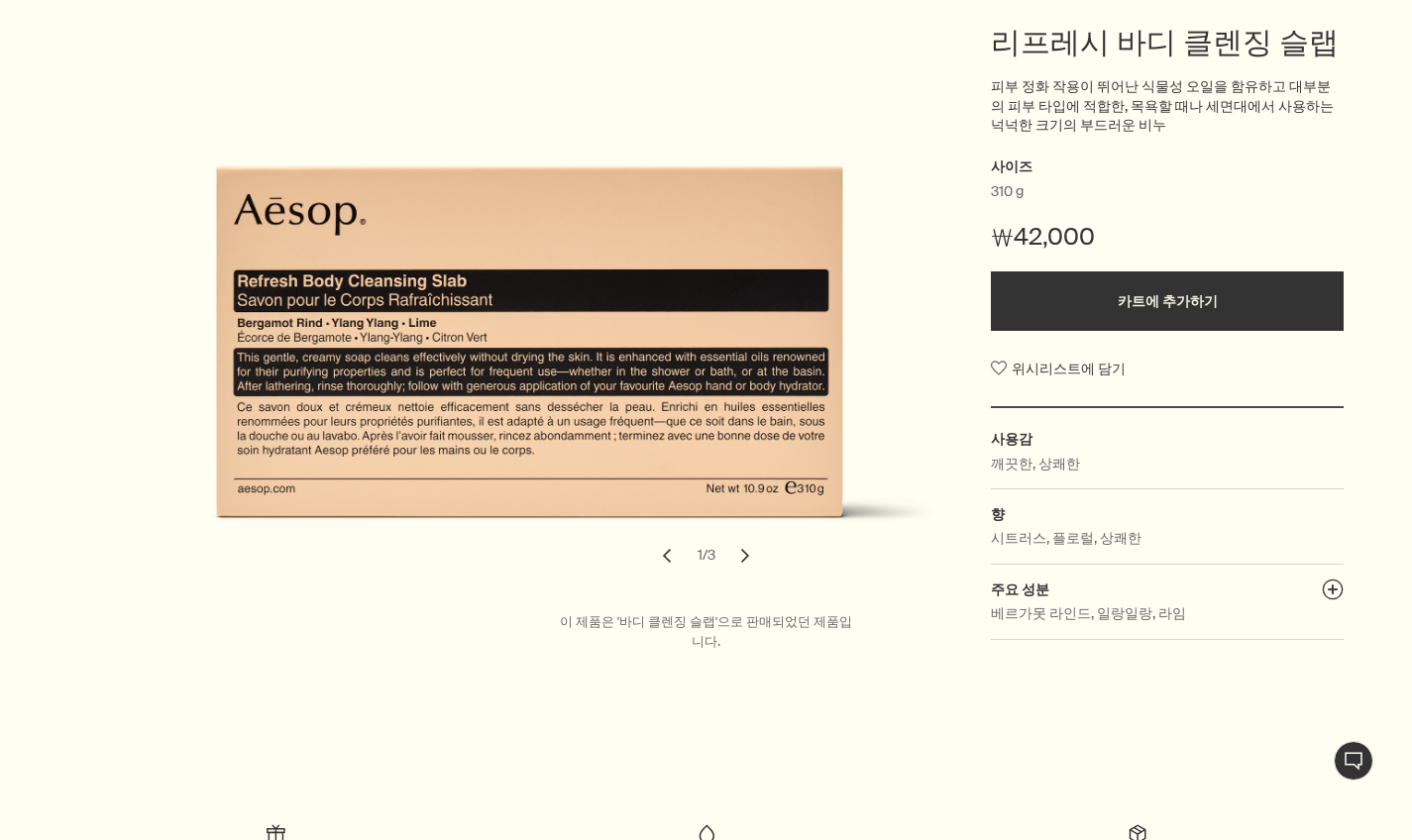 click on "chevron" at bounding box center [745, 556] 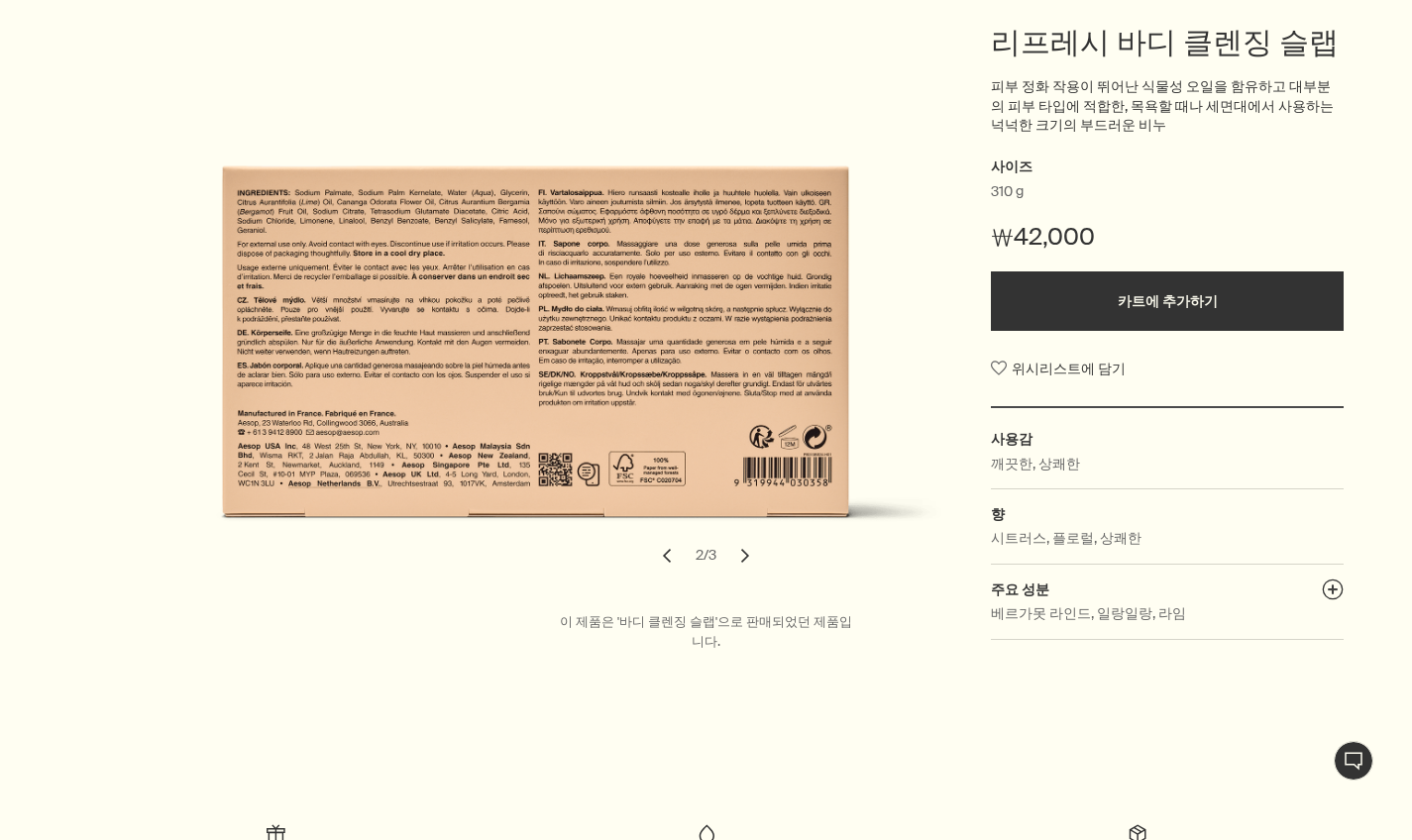 click on "chevron" at bounding box center [745, 556] 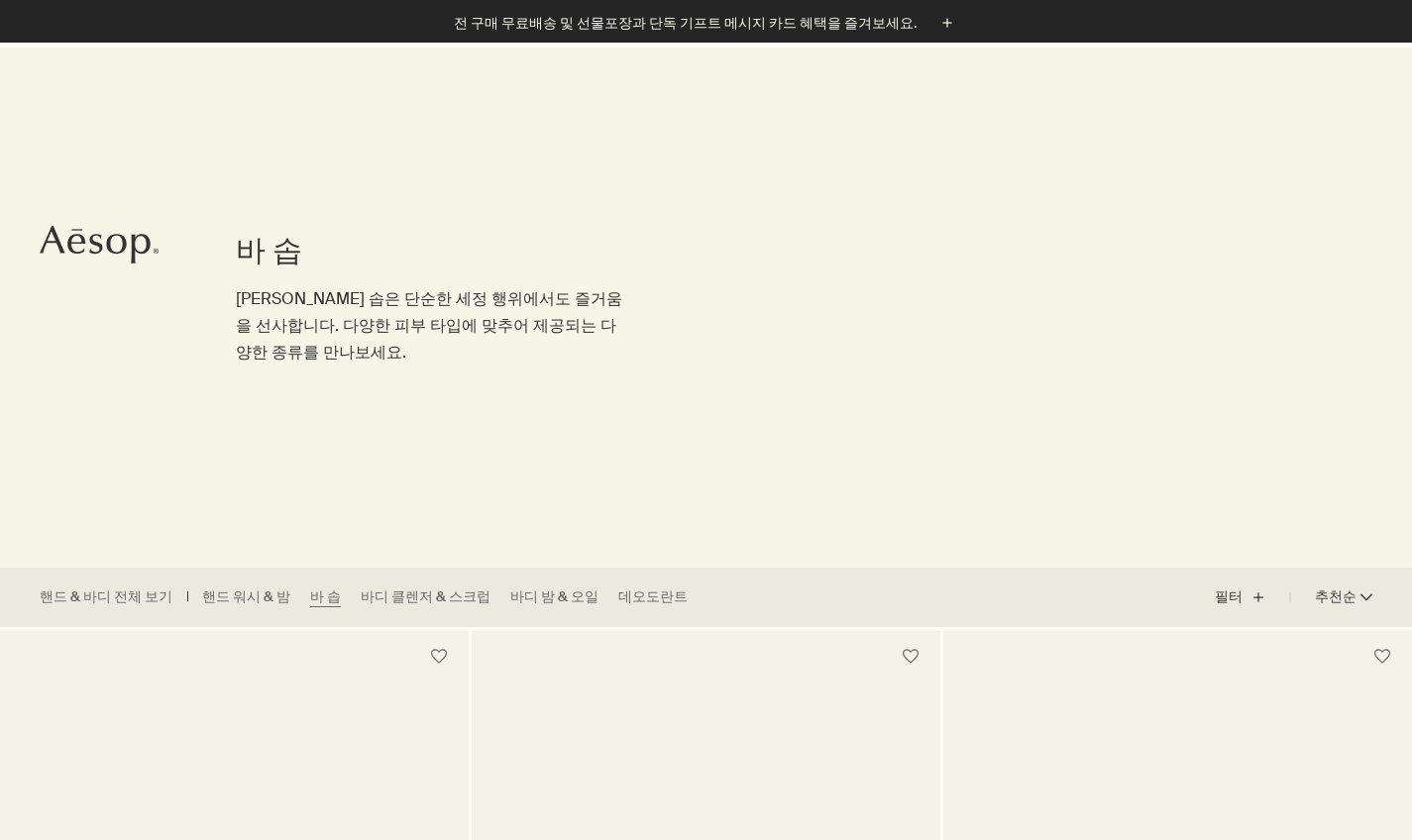 scroll, scrollTop: 376, scrollLeft: 0, axis: vertical 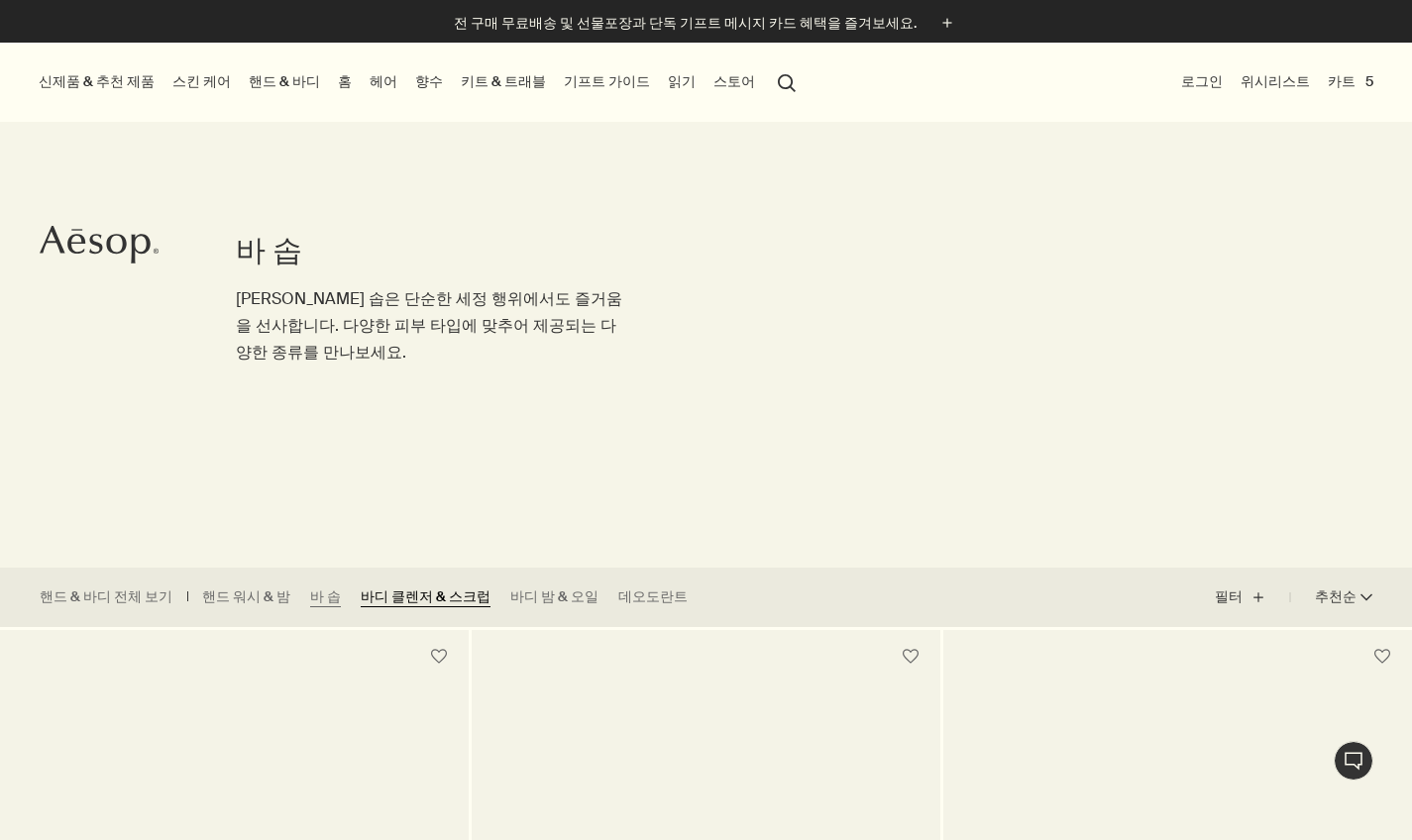 click on "바디 클렌저 & 스크럽" at bounding box center [425, 597] 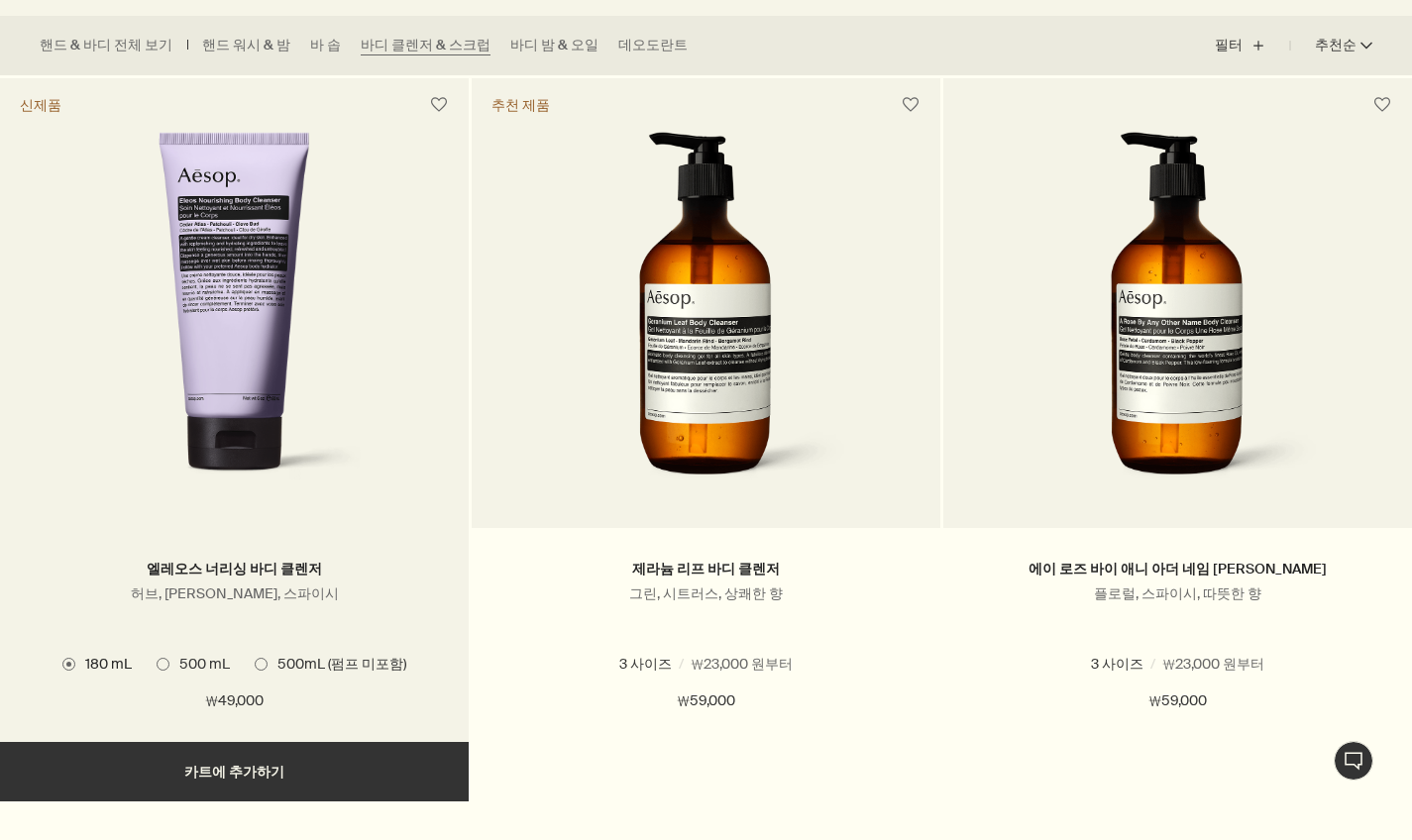 scroll, scrollTop: 553, scrollLeft: 0, axis: vertical 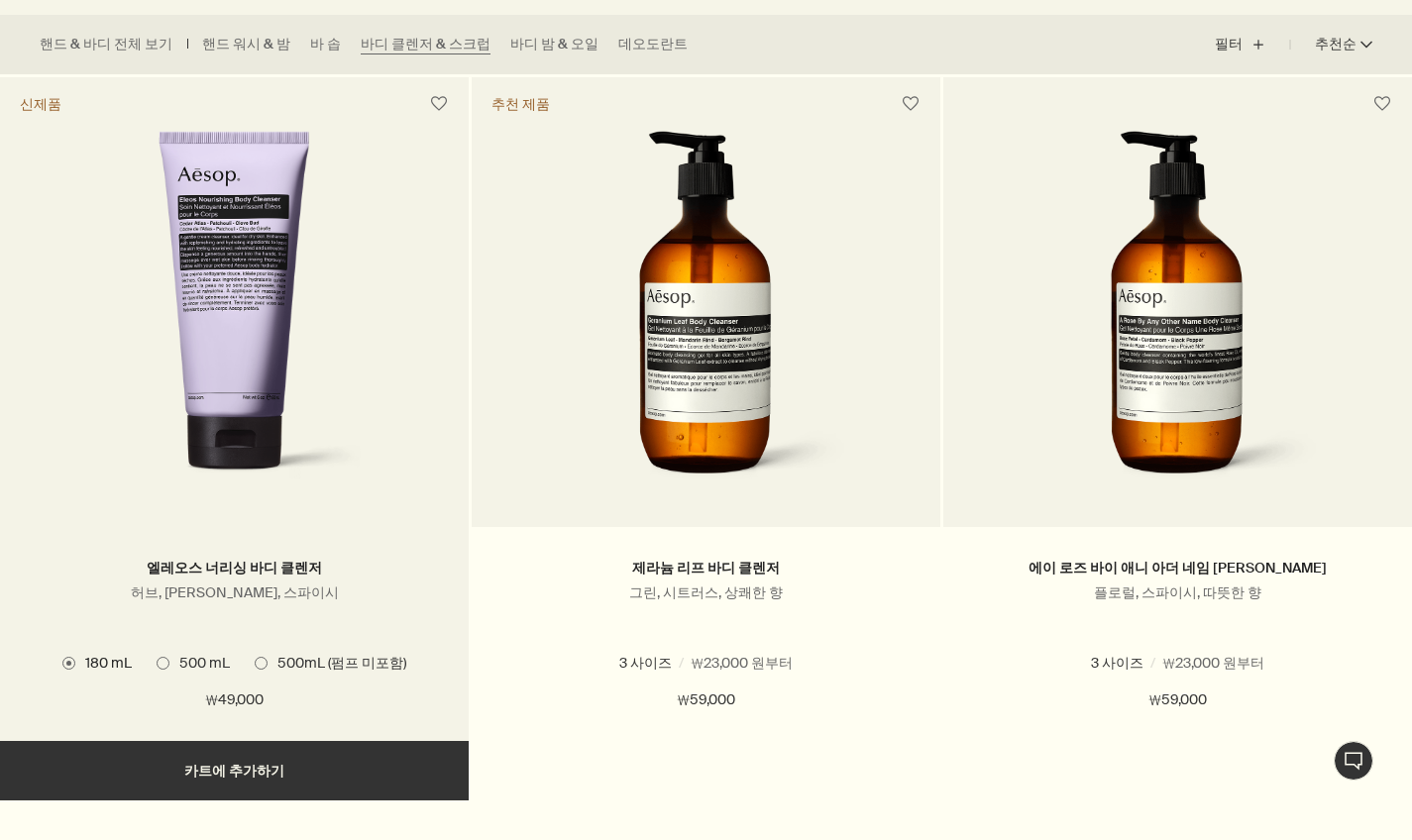 click on "500 mL" at bounding box center [199, 663] 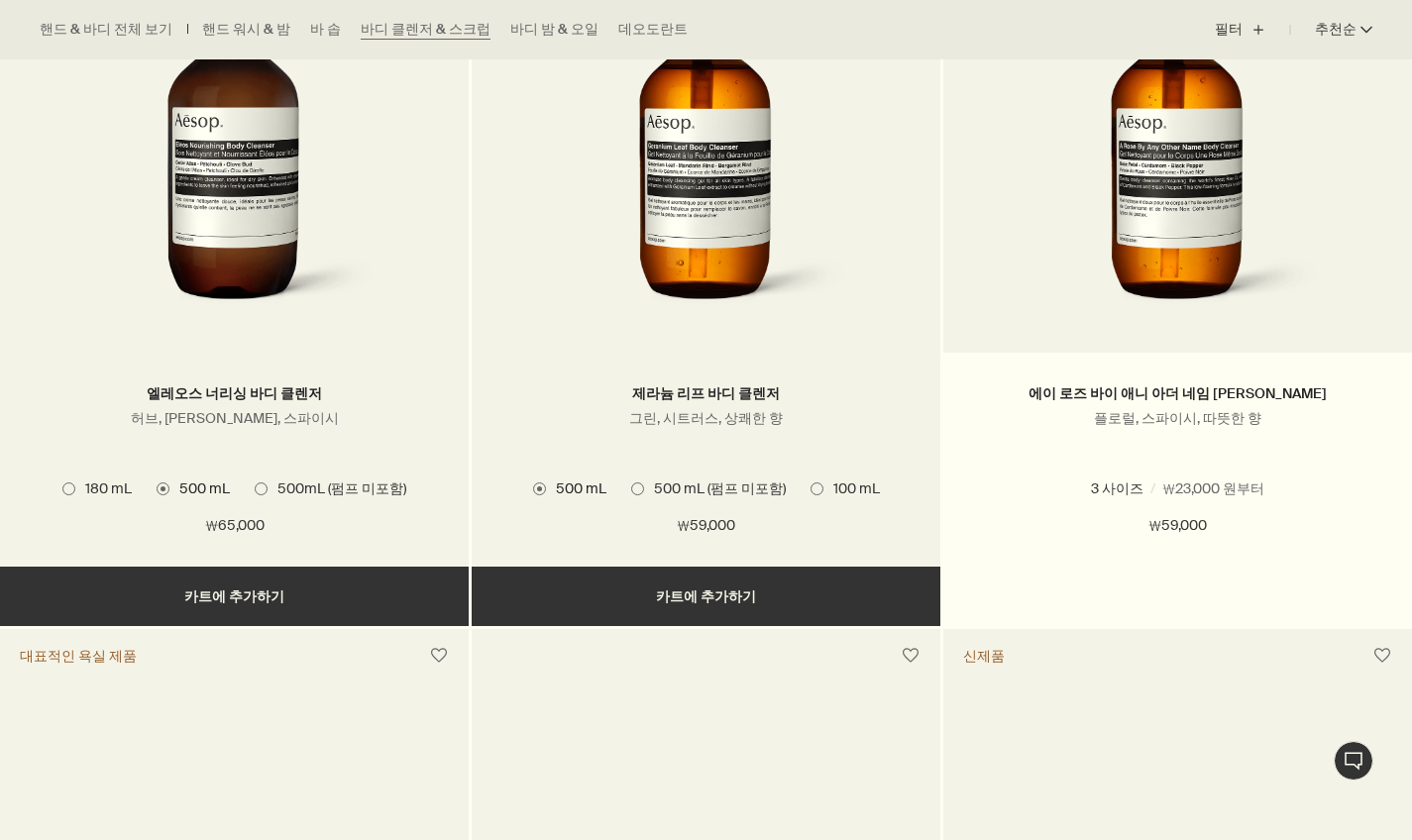 scroll, scrollTop: 736, scrollLeft: 0, axis: vertical 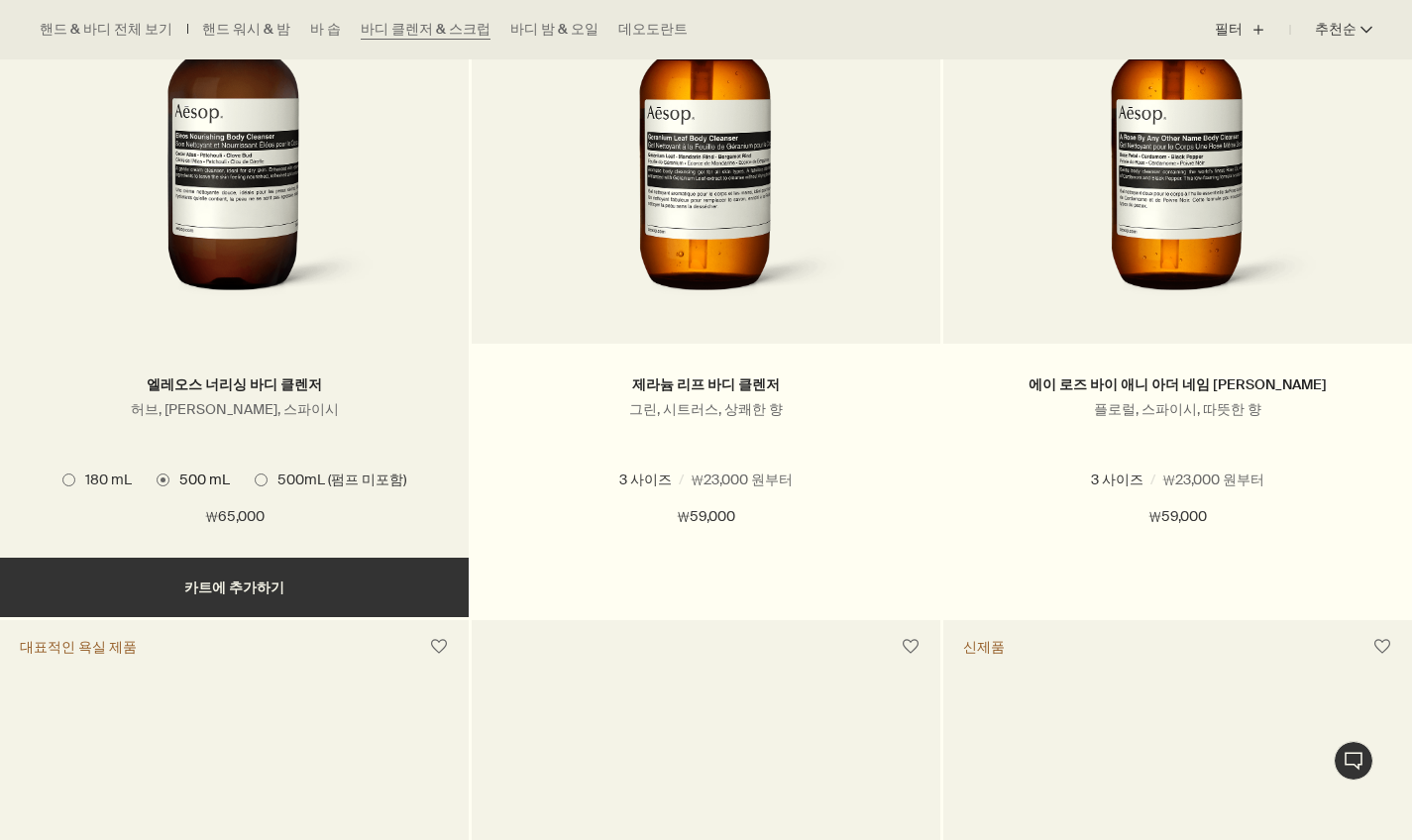 click on "추가하기 카트에 추가하기" at bounding box center (234, 587) 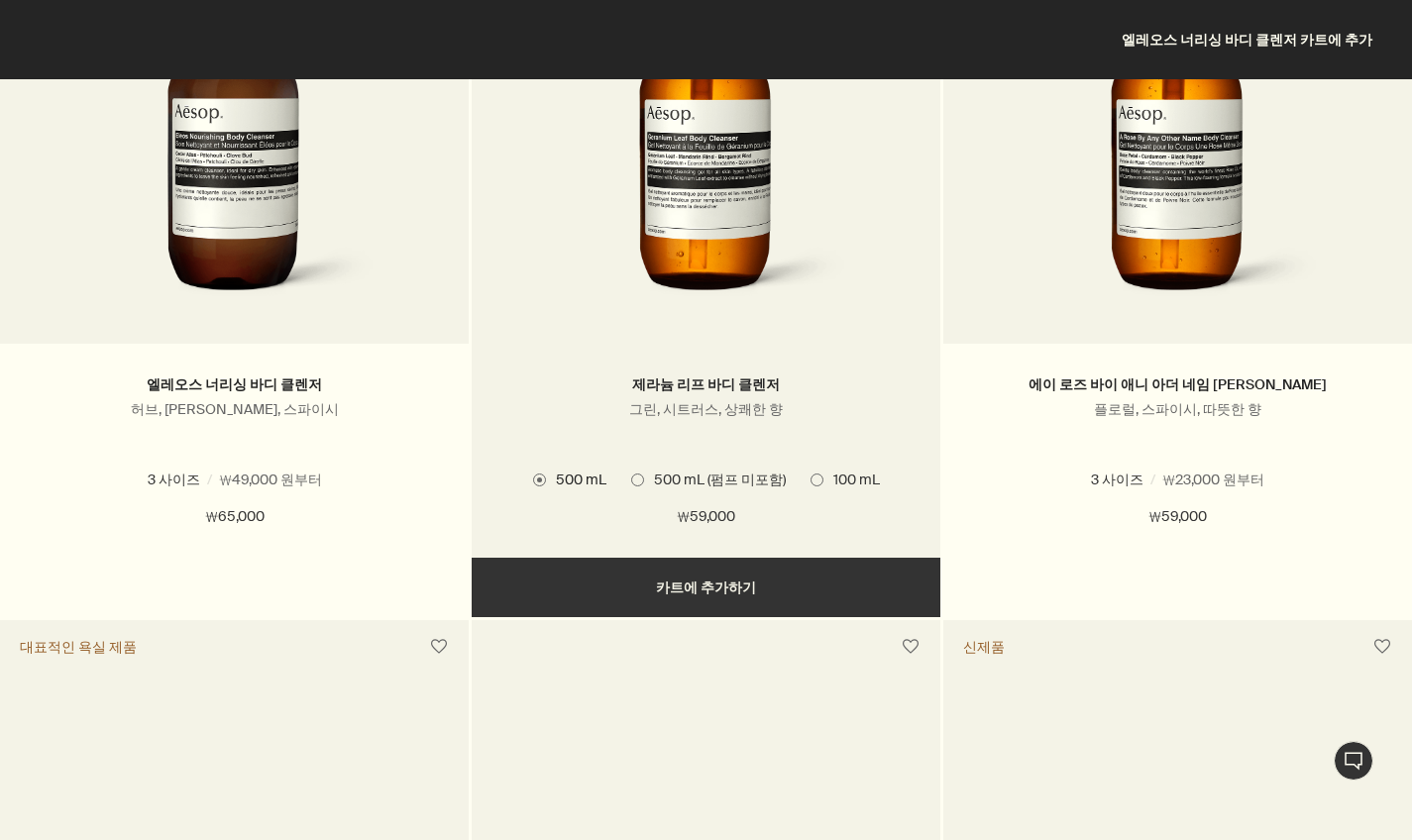 click on "추가하기 카트에 추가하기" at bounding box center (706, 587) 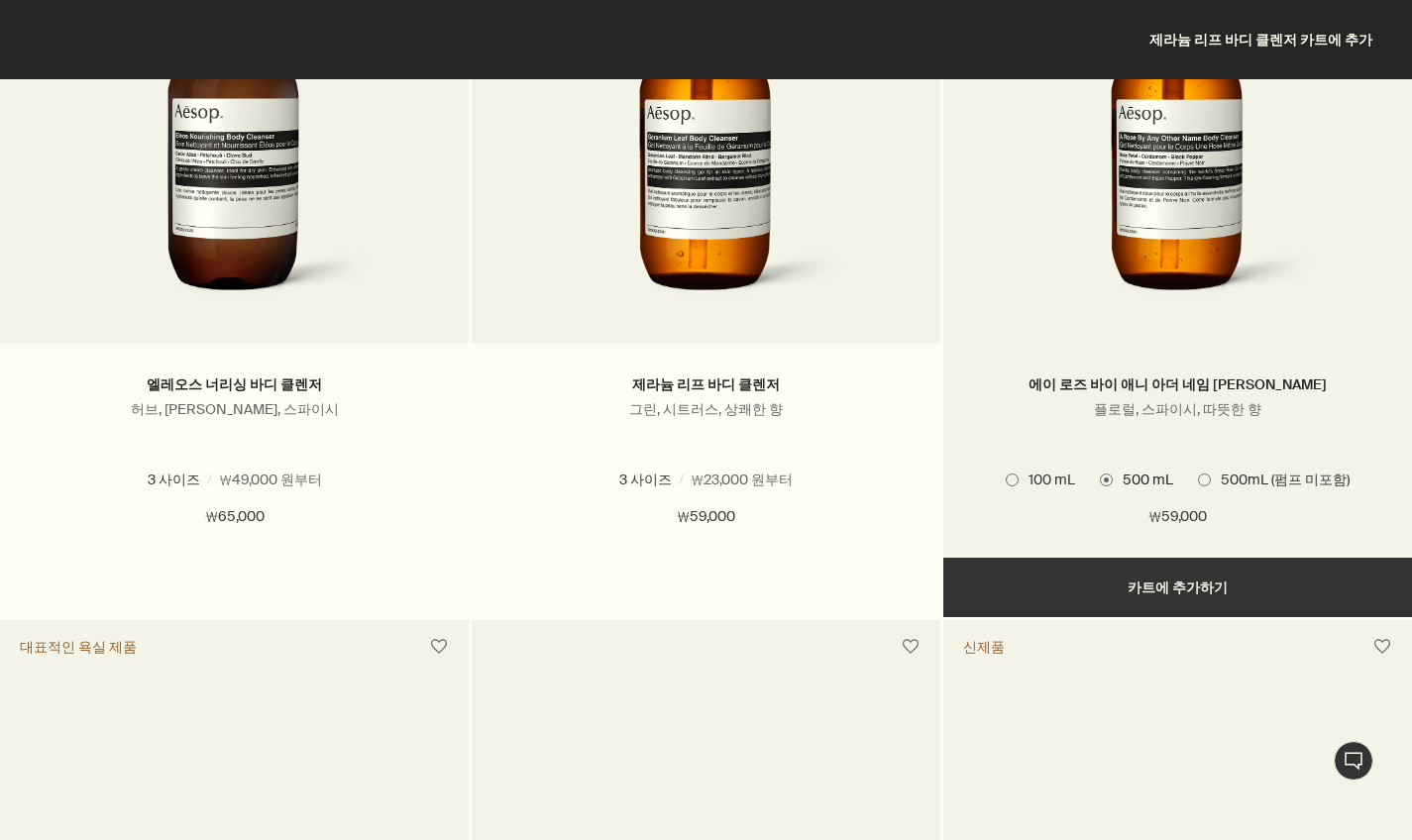 click on "추가하기 카트에 추가하기" at bounding box center (1177, 587) 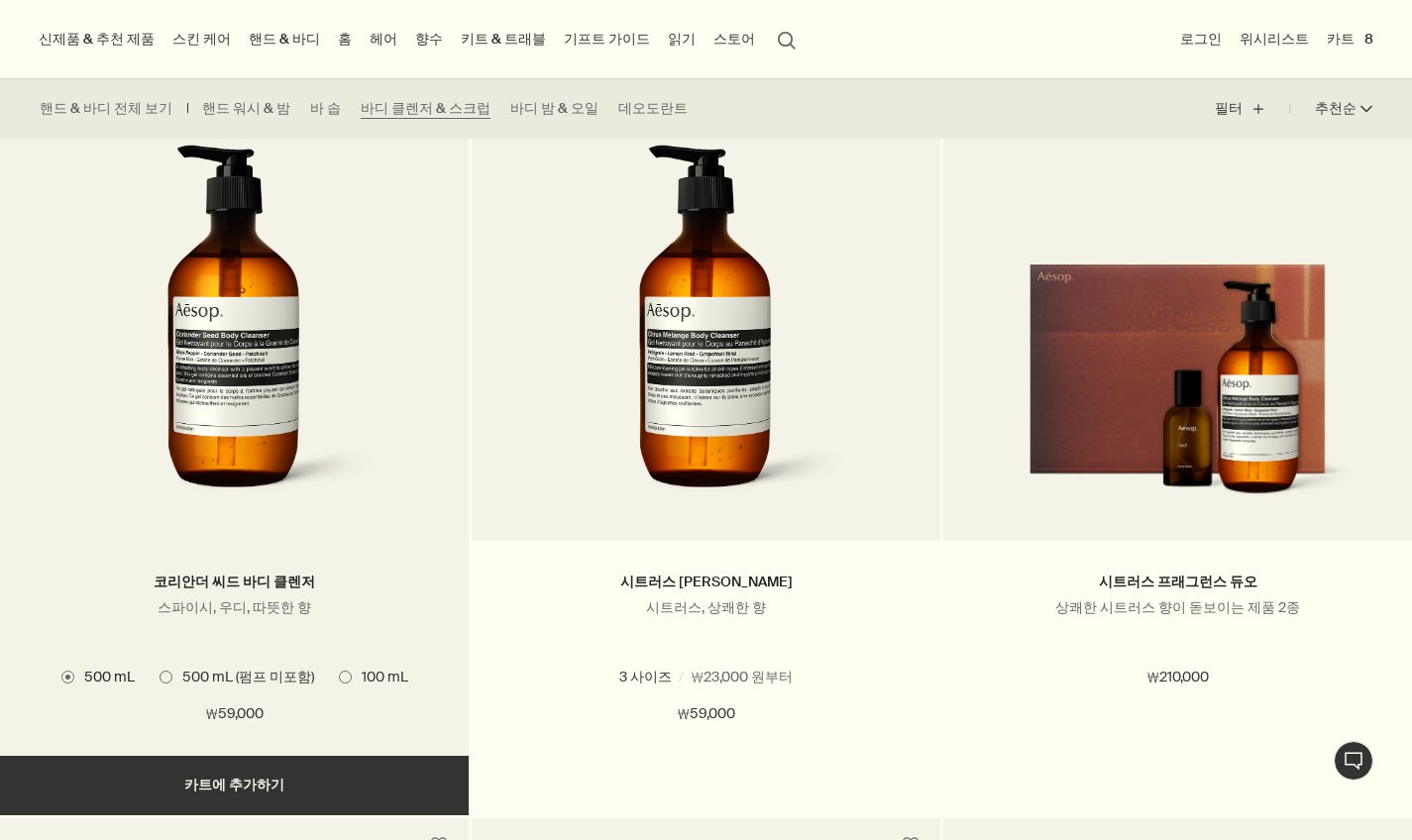 scroll, scrollTop: 1354, scrollLeft: 0, axis: vertical 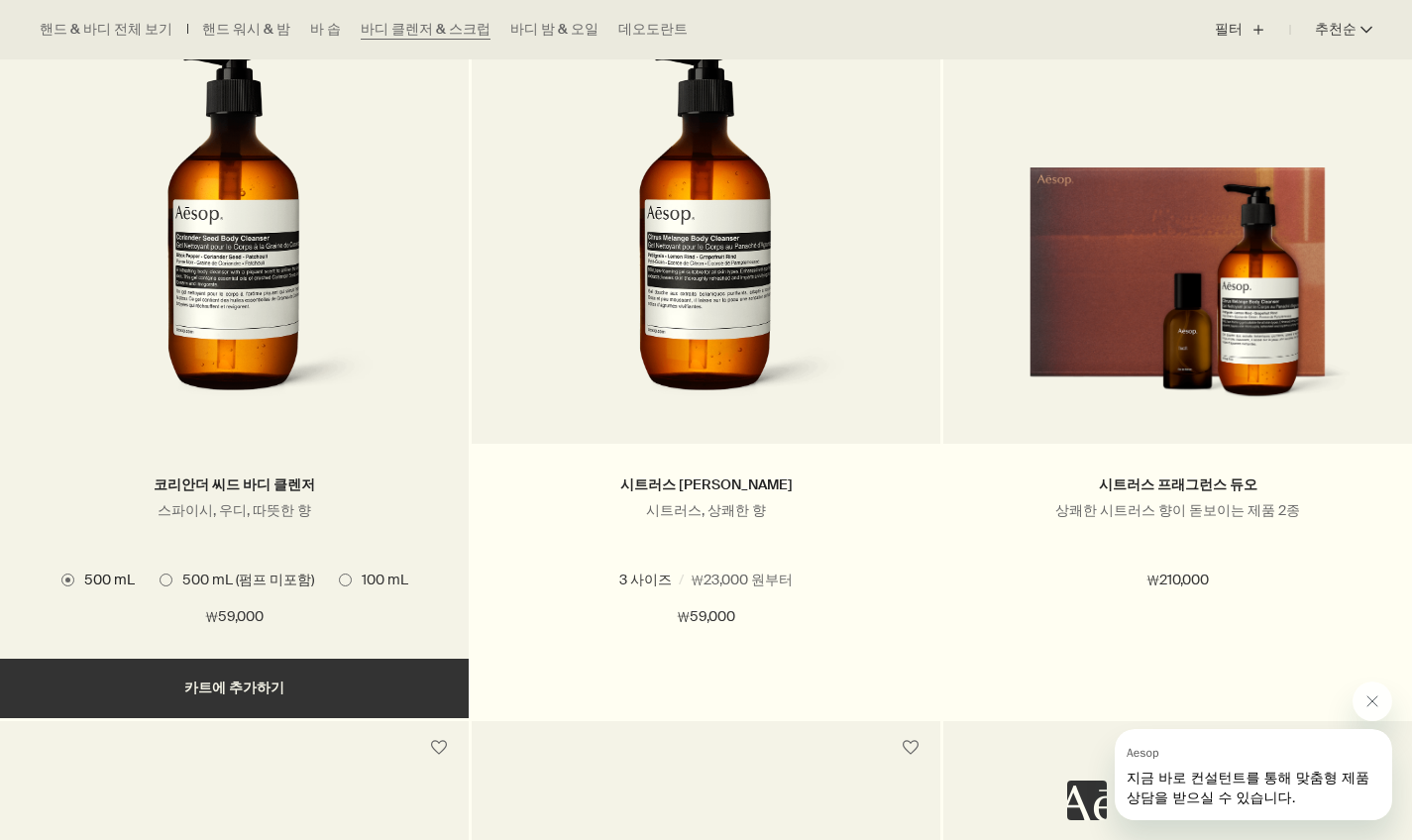 click on "추가하기 카트에 추가하기" at bounding box center (234, 688) 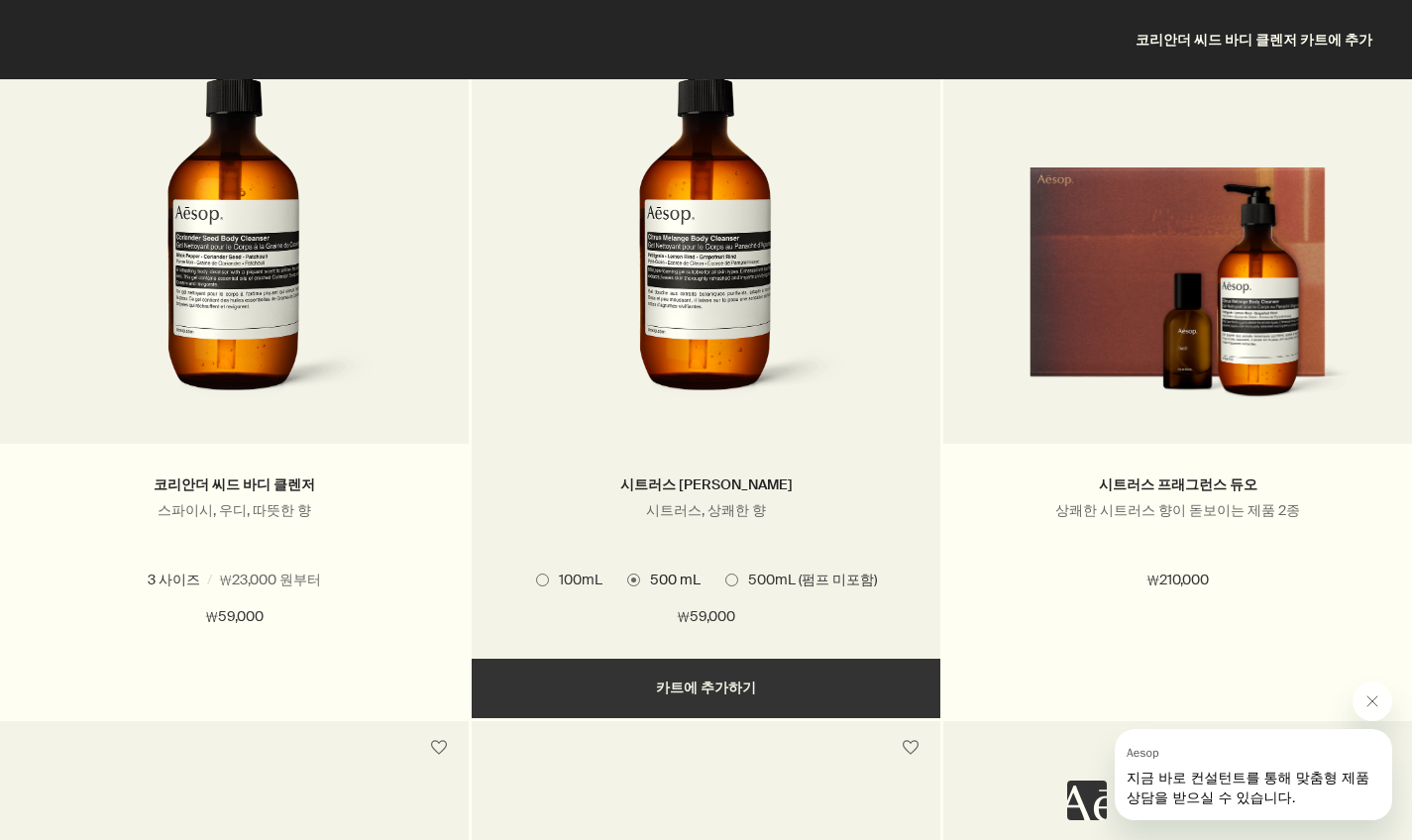 click on "추가하기 카트에 추가하기" at bounding box center (706, 688) 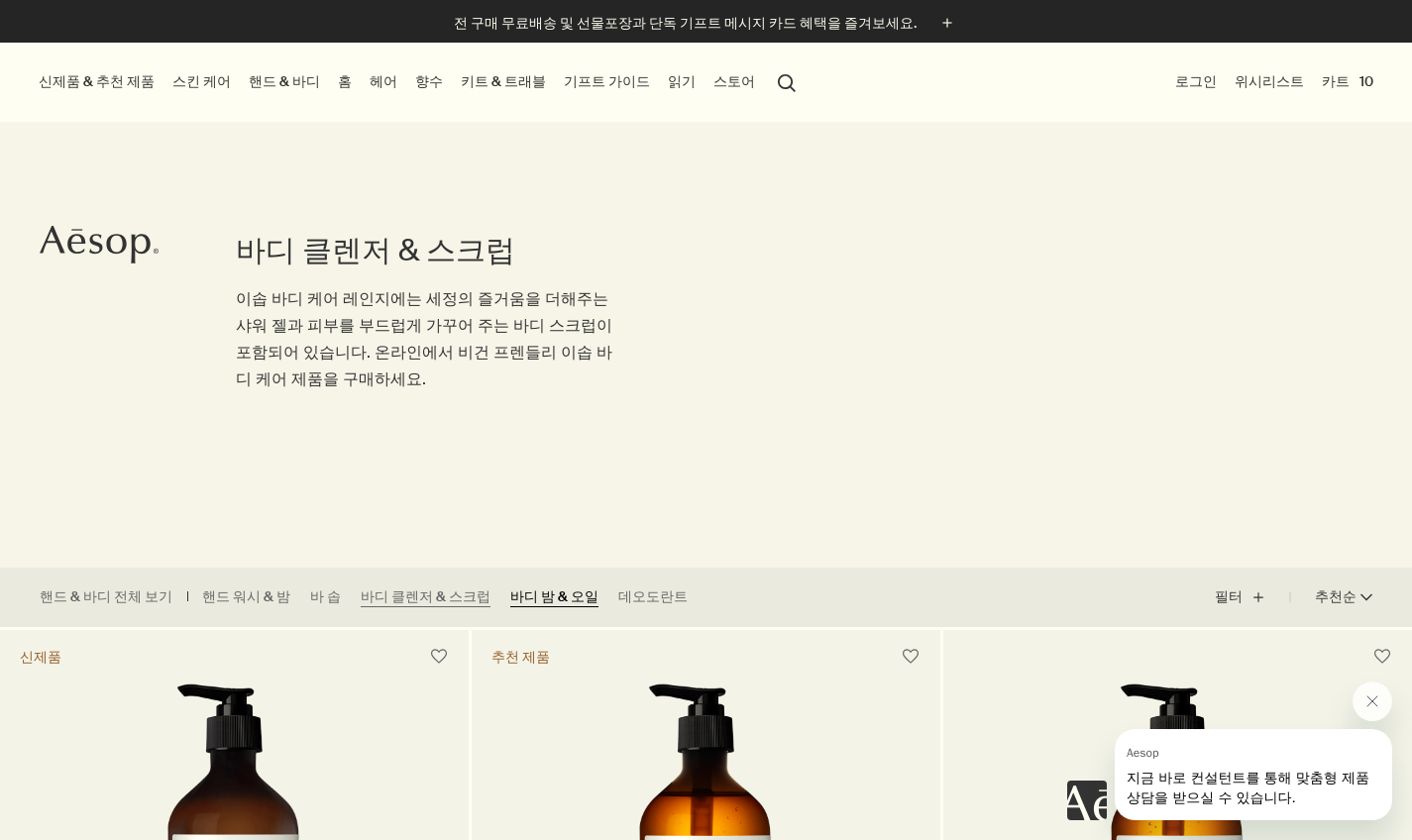 scroll, scrollTop: 0, scrollLeft: 0, axis: both 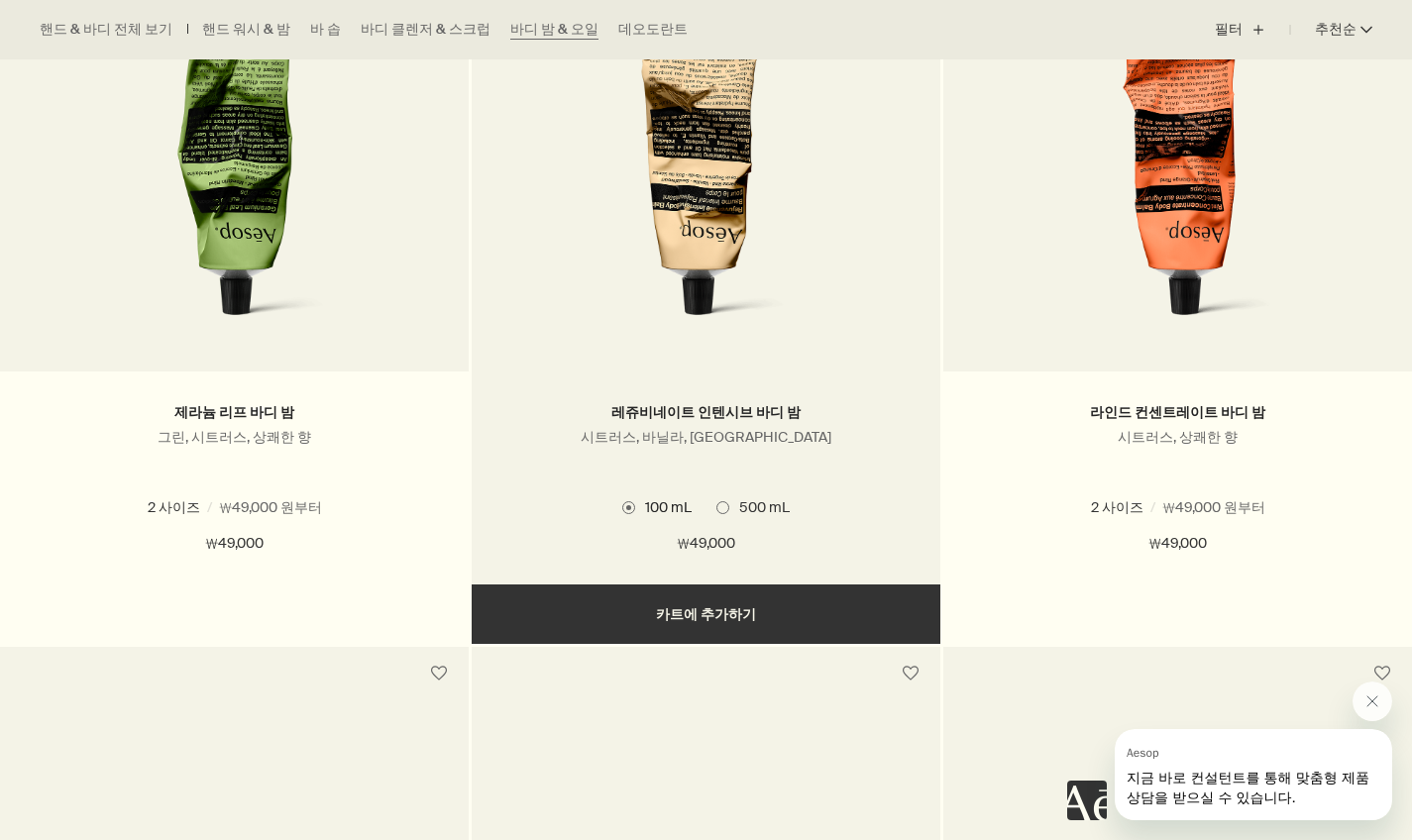 click at bounding box center (722, 507) 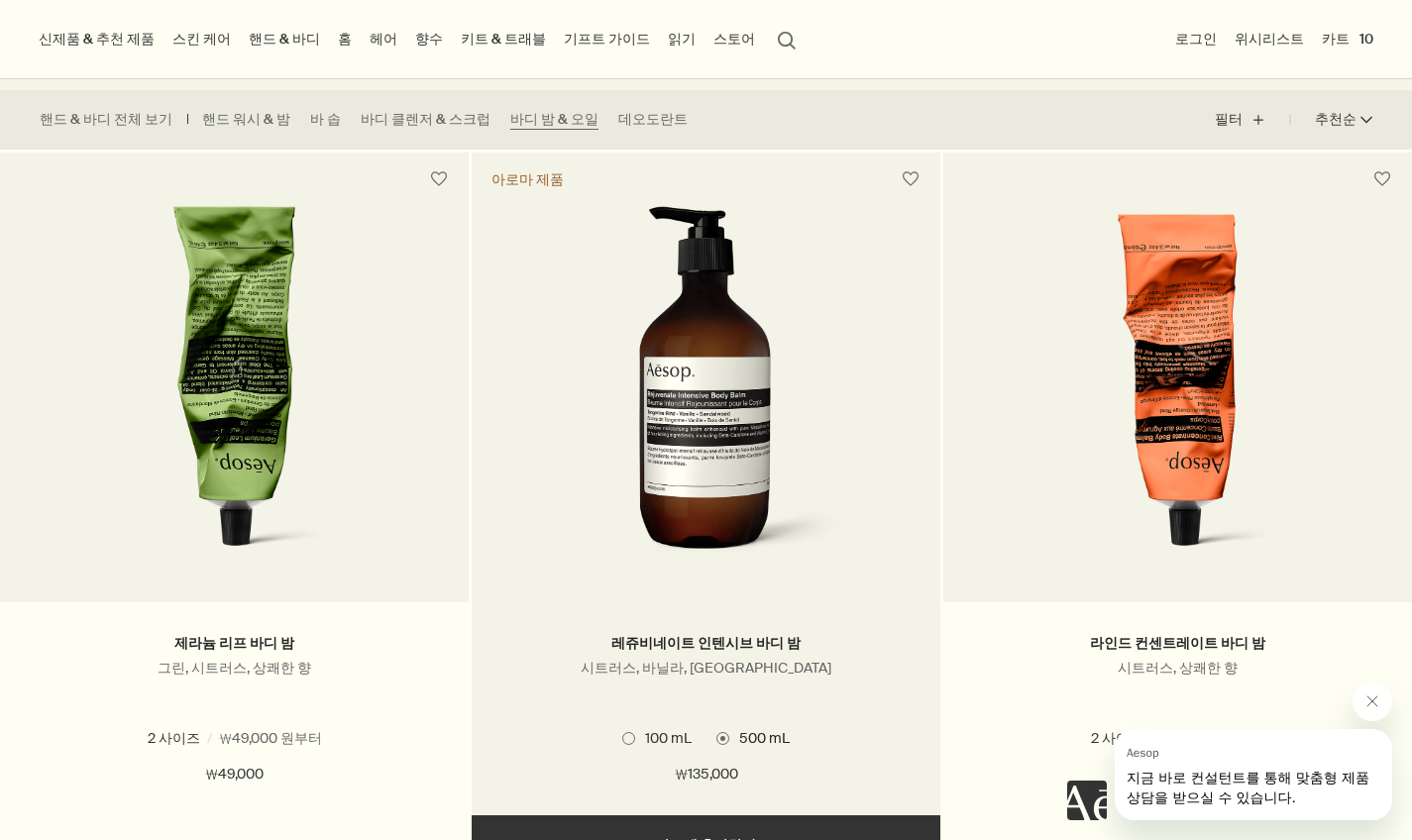scroll, scrollTop: 741, scrollLeft: 0, axis: vertical 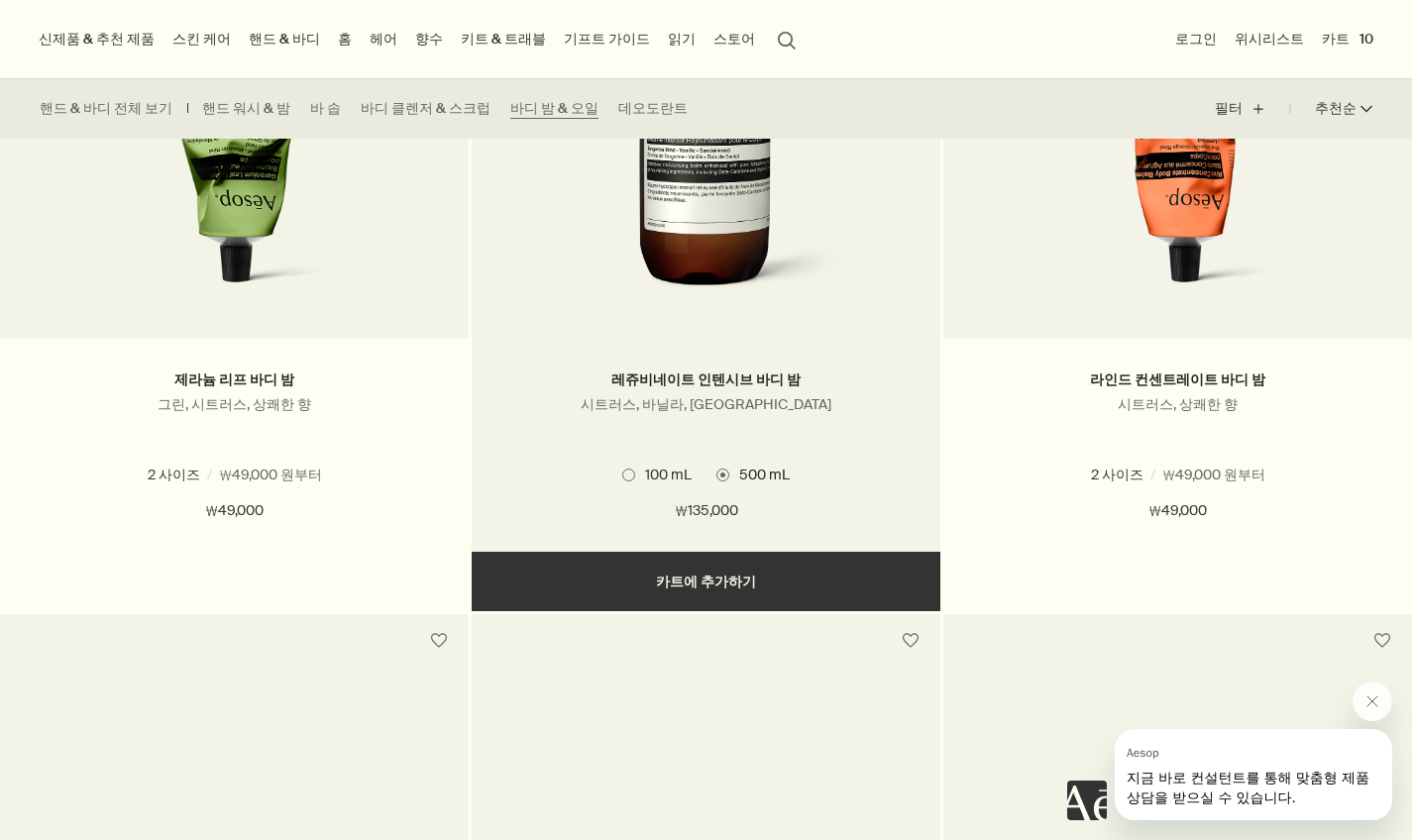 click on "추가하기 카트에 추가하기" at bounding box center (706, 581) 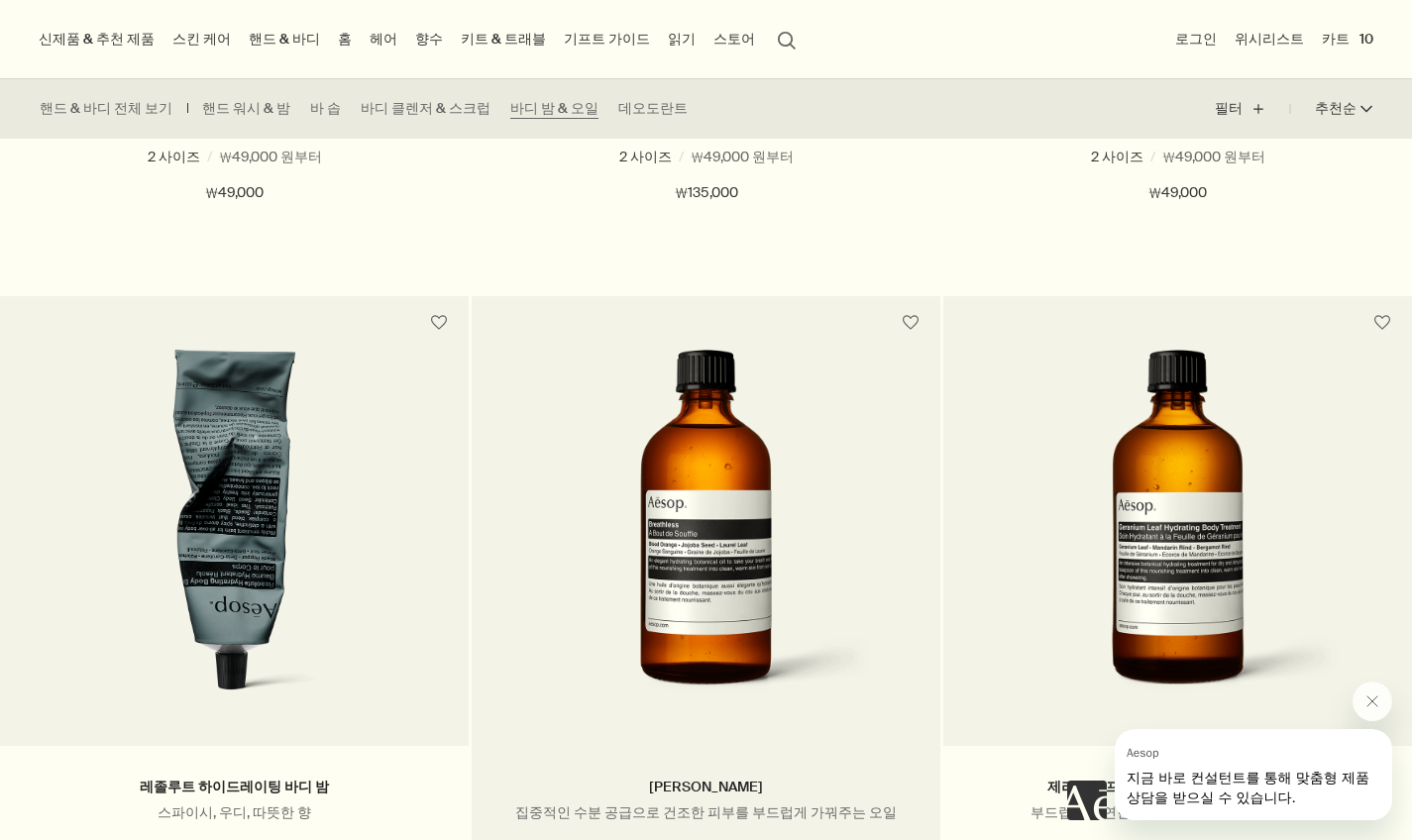 scroll, scrollTop: 617, scrollLeft: 0, axis: vertical 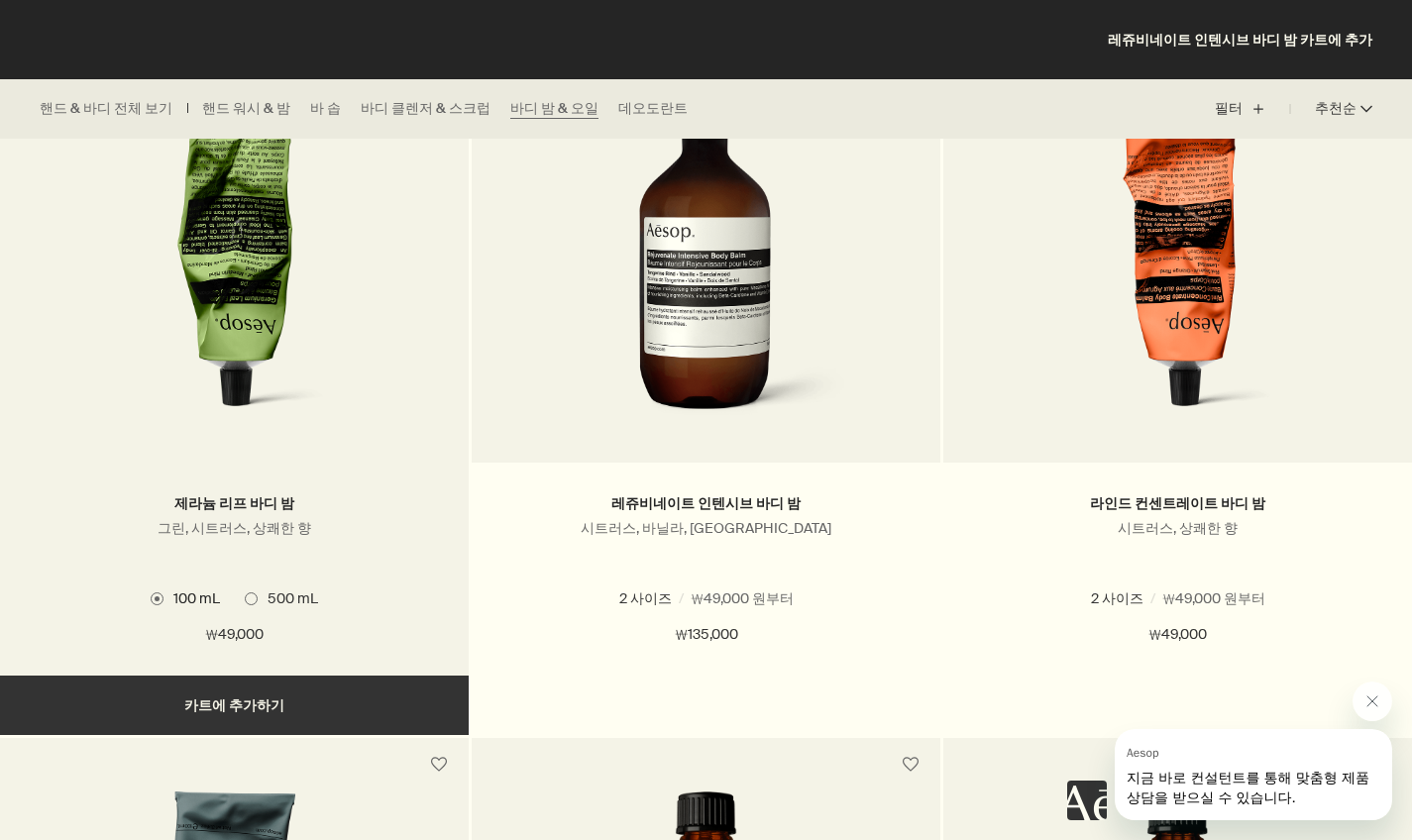 click on "500 mL" at bounding box center (287, 598) 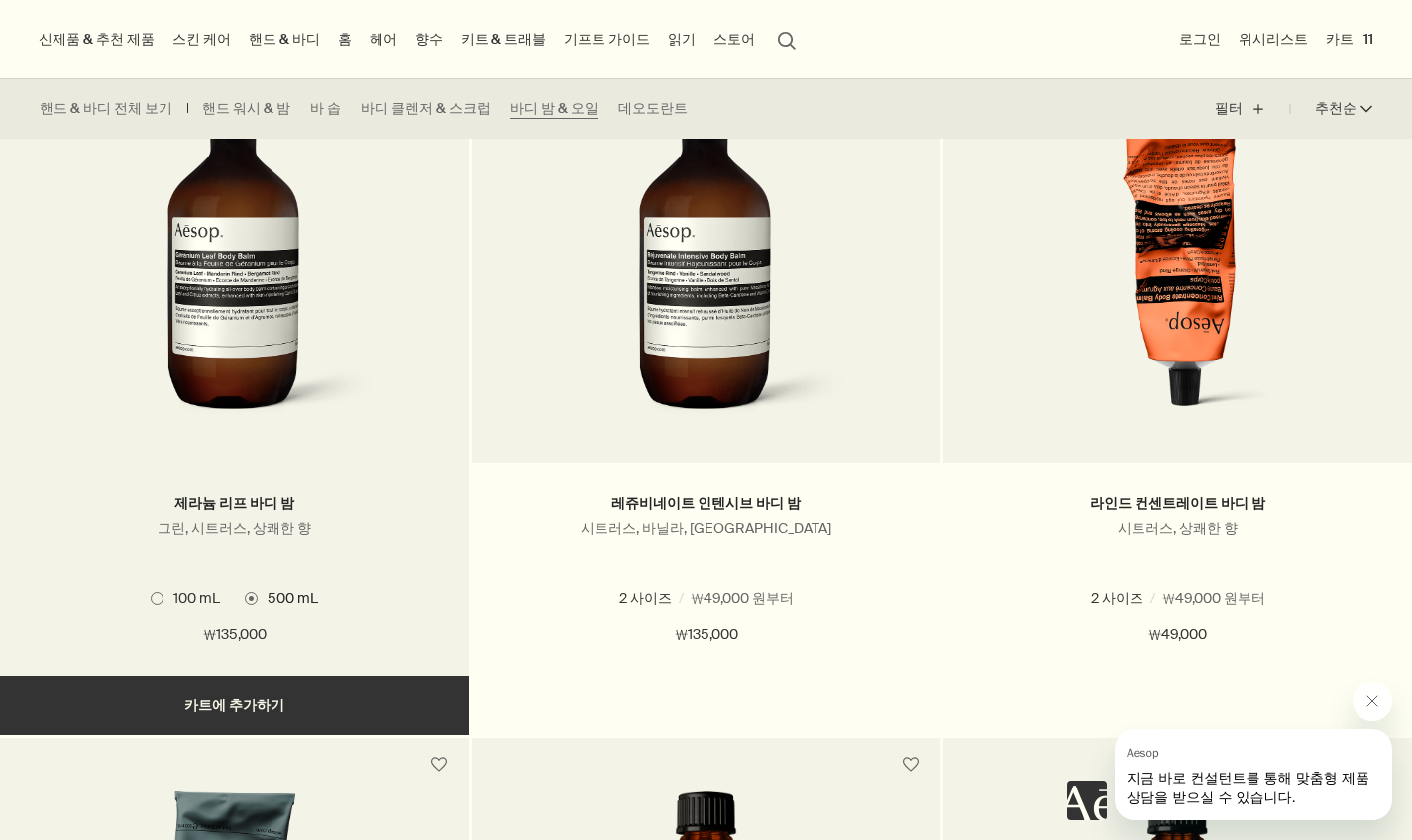 click on "추가하기 카트에 추가하기" at bounding box center [234, 705] 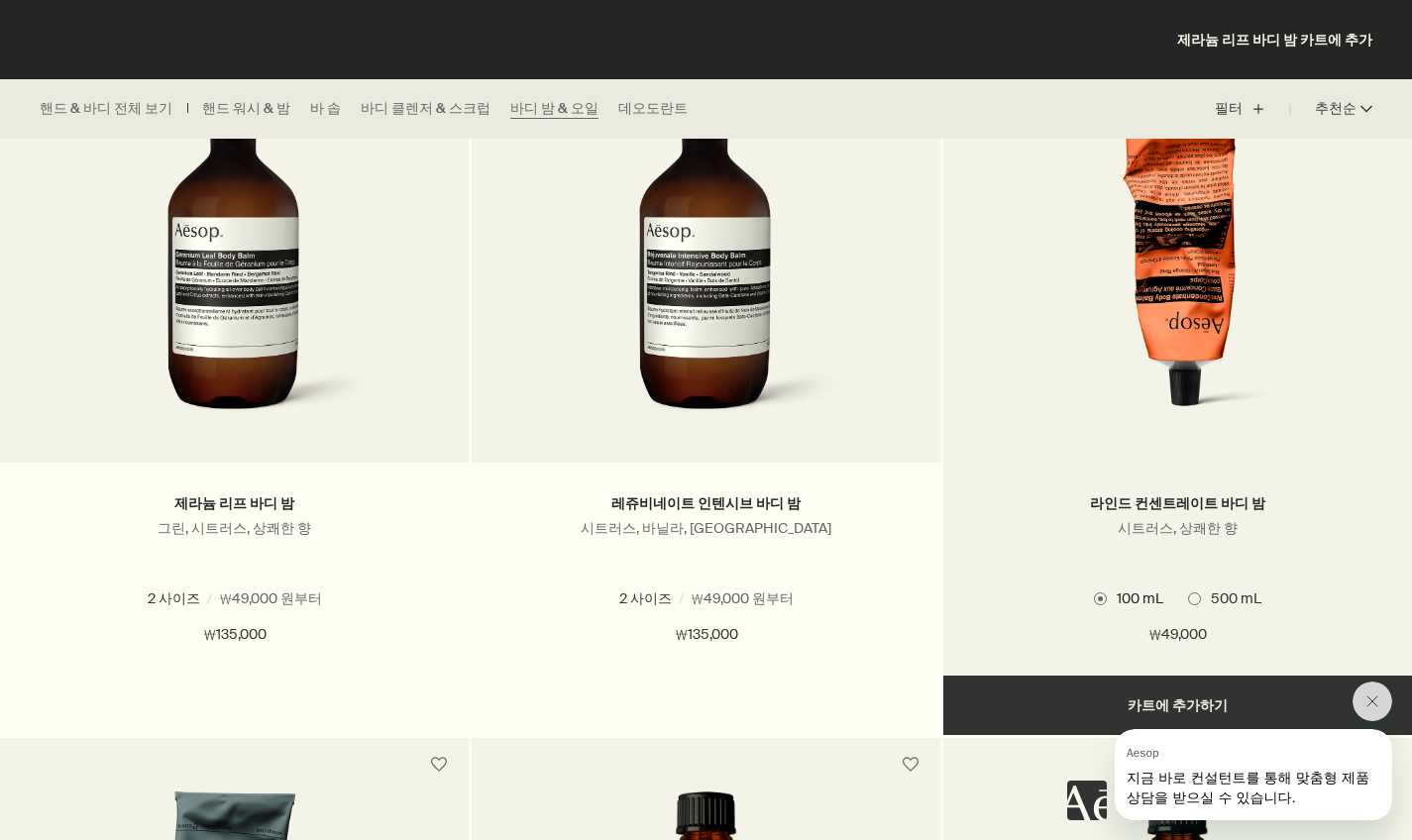 click at bounding box center [1194, 598] 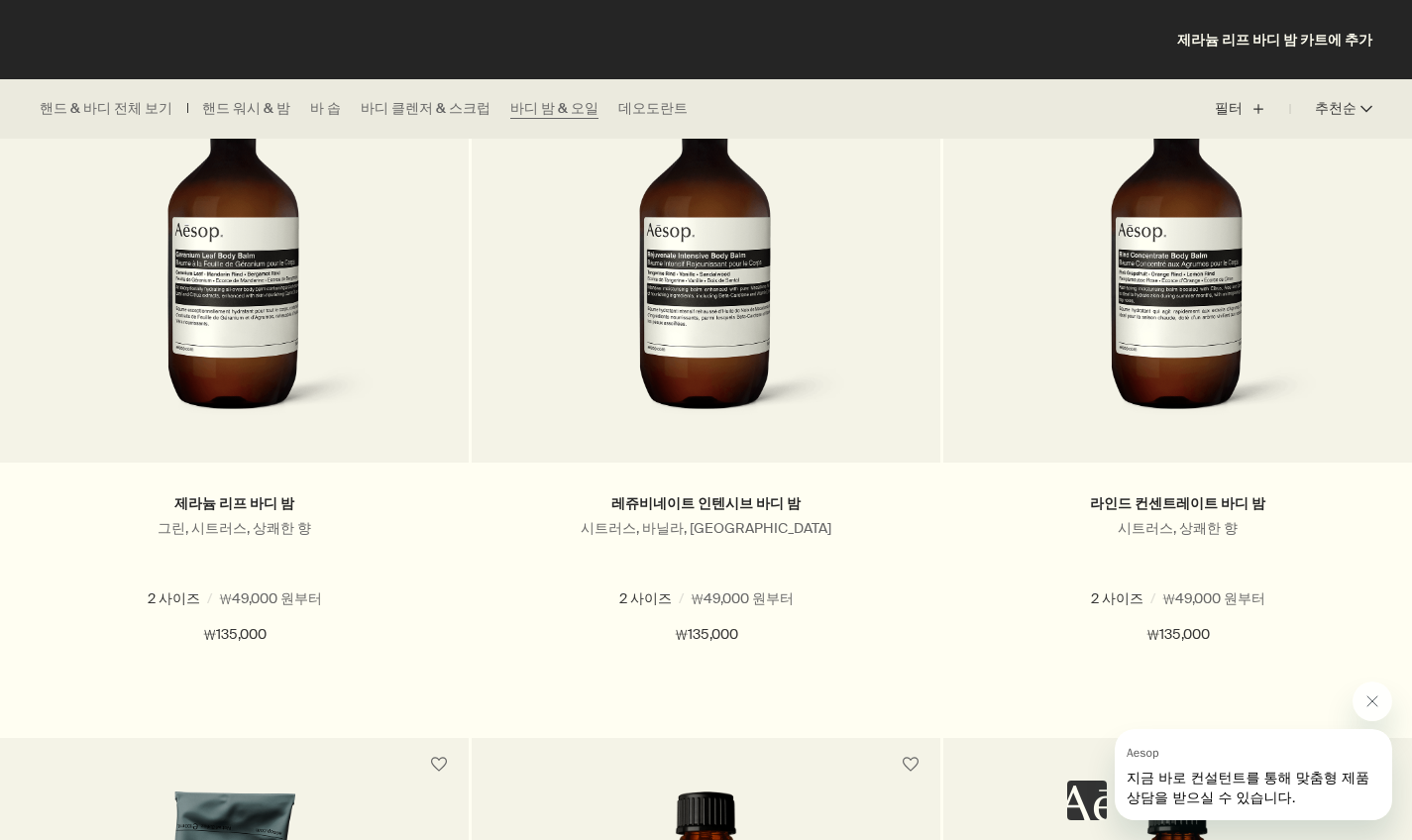 click at bounding box center [1230, 751] 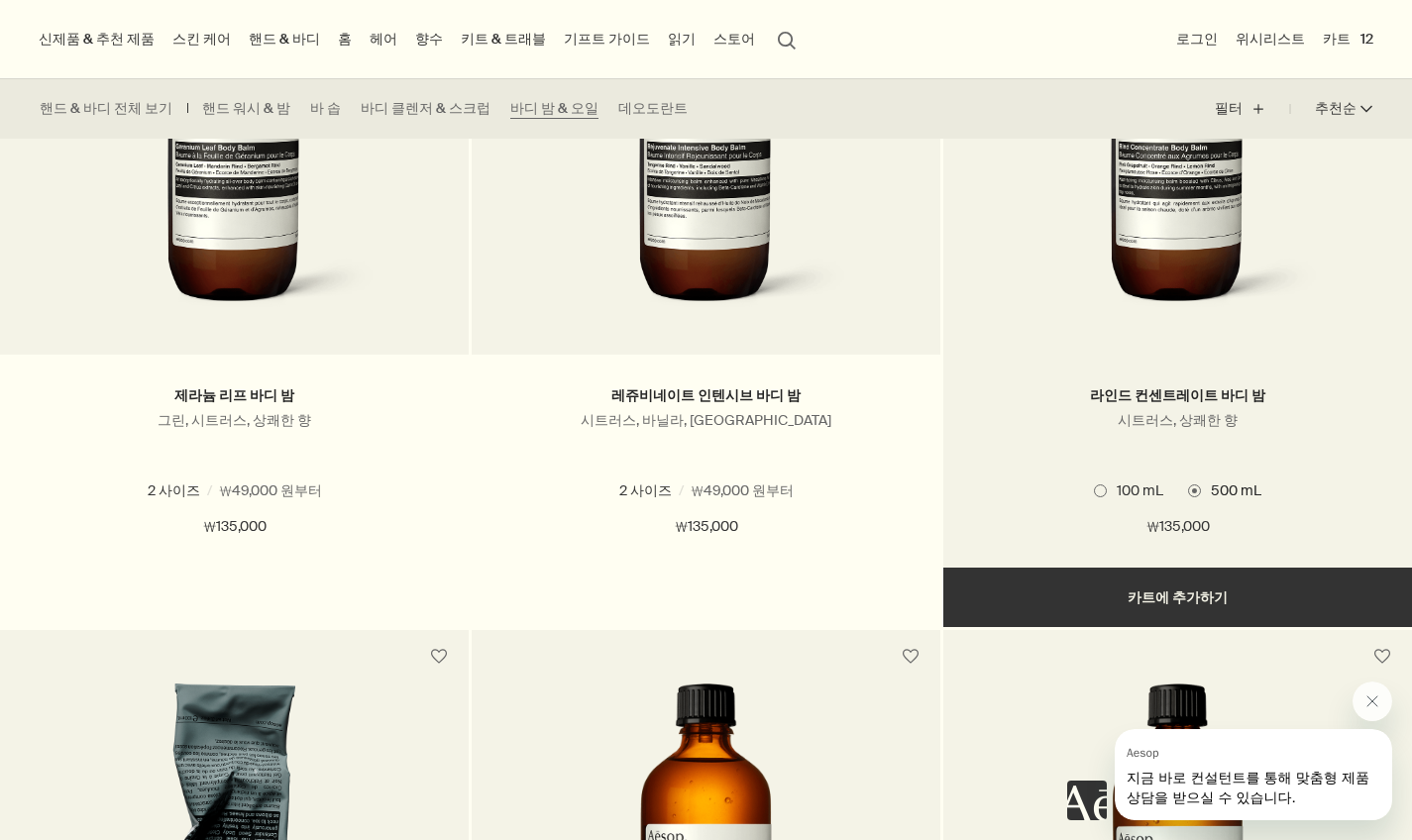 scroll, scrollTop: 723, scrollLeft: 0, axis: vertical 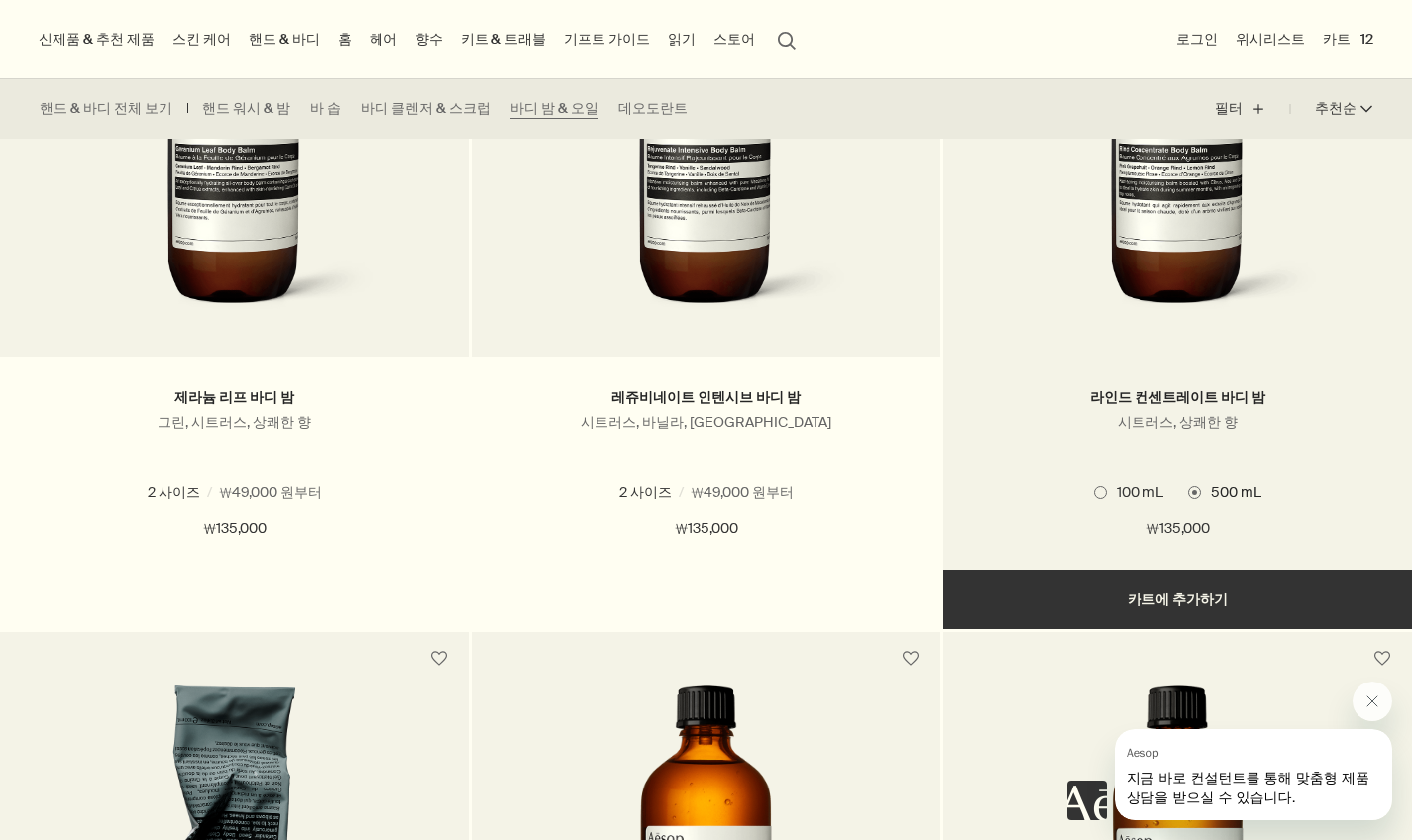 click on "추가하기 카트에 추가하기" at bounding box center (1177, 599) 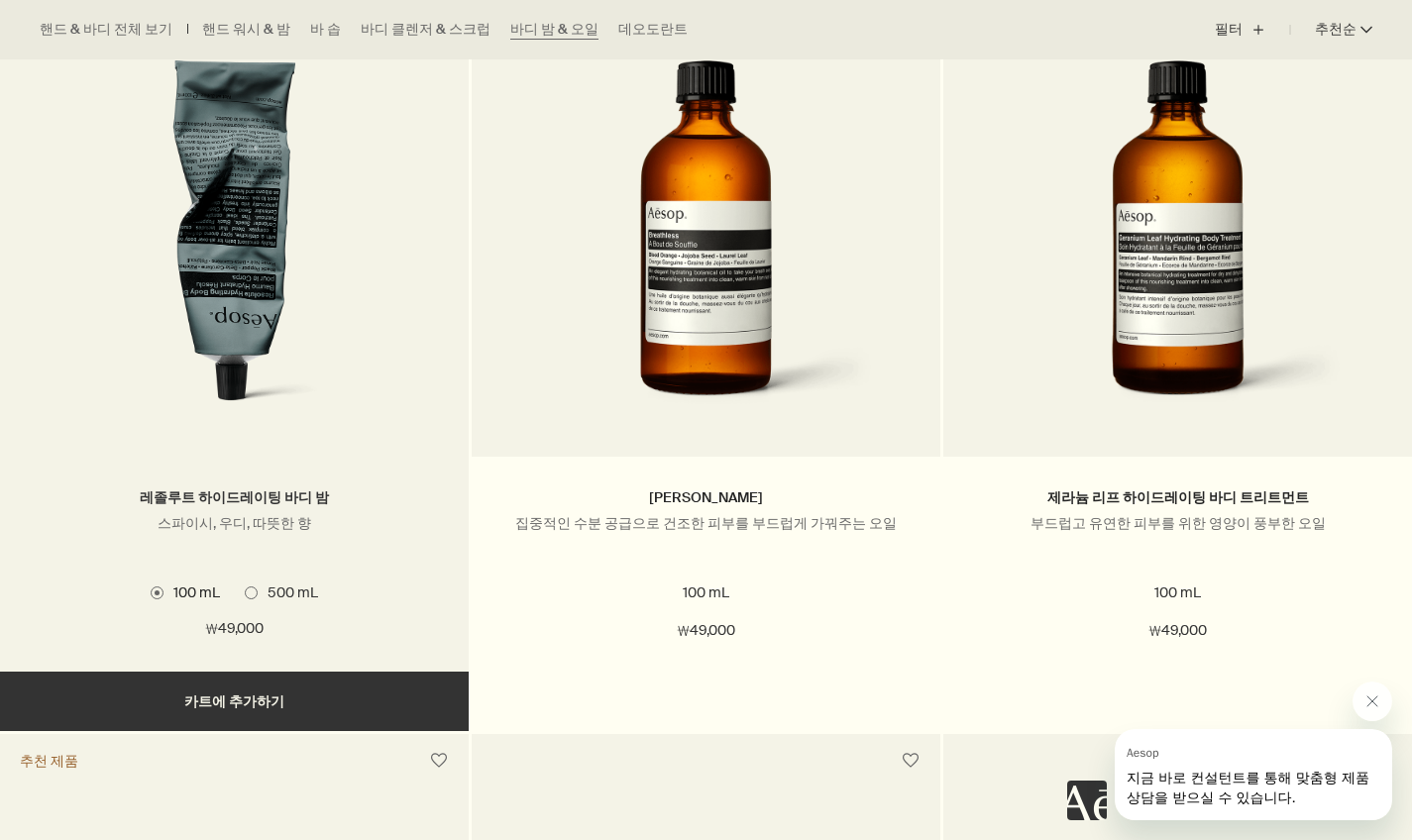 scroll, scrollTop: 1361, scrollLeft: 0, axis: vertical 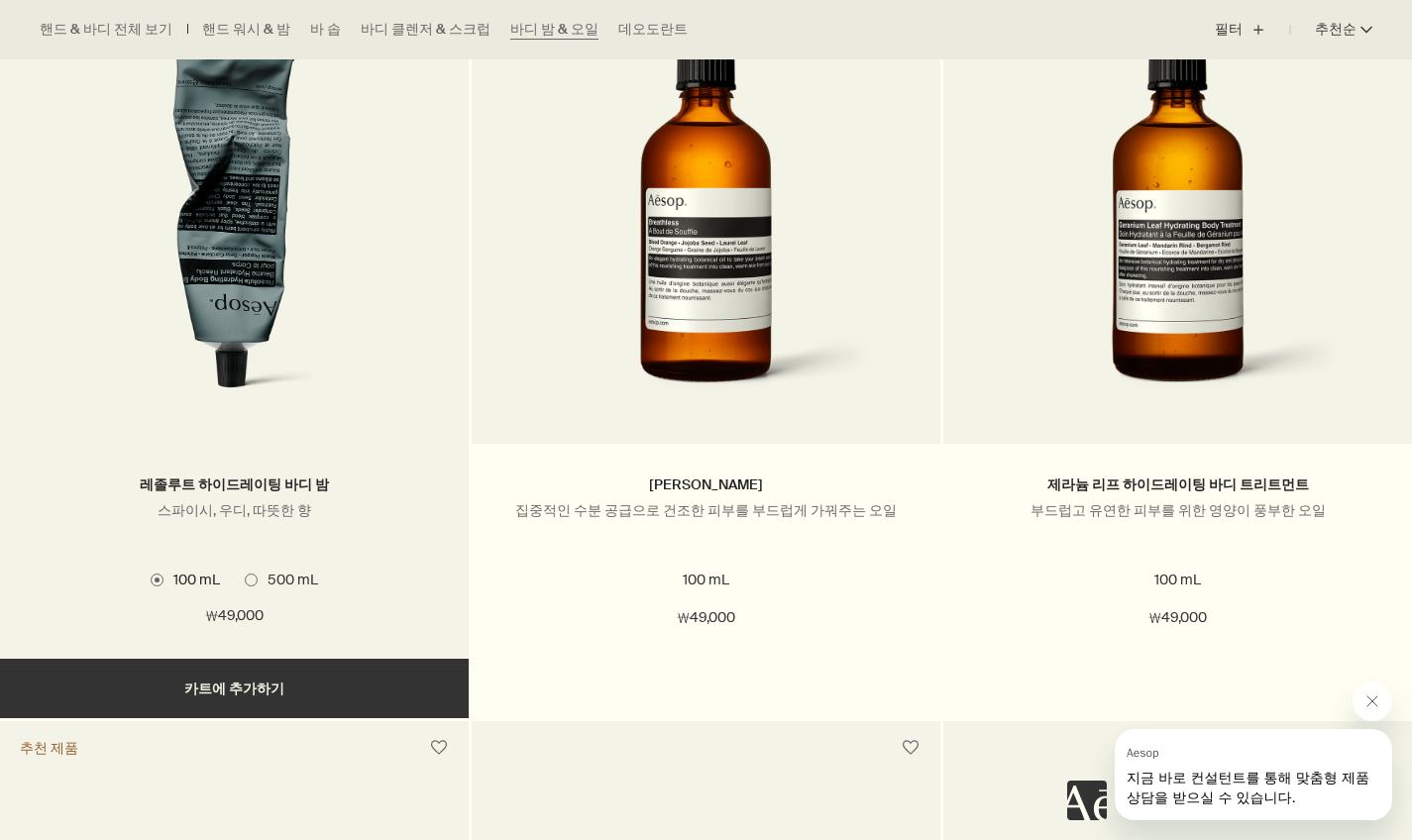 click at bounding box center (251, 579) 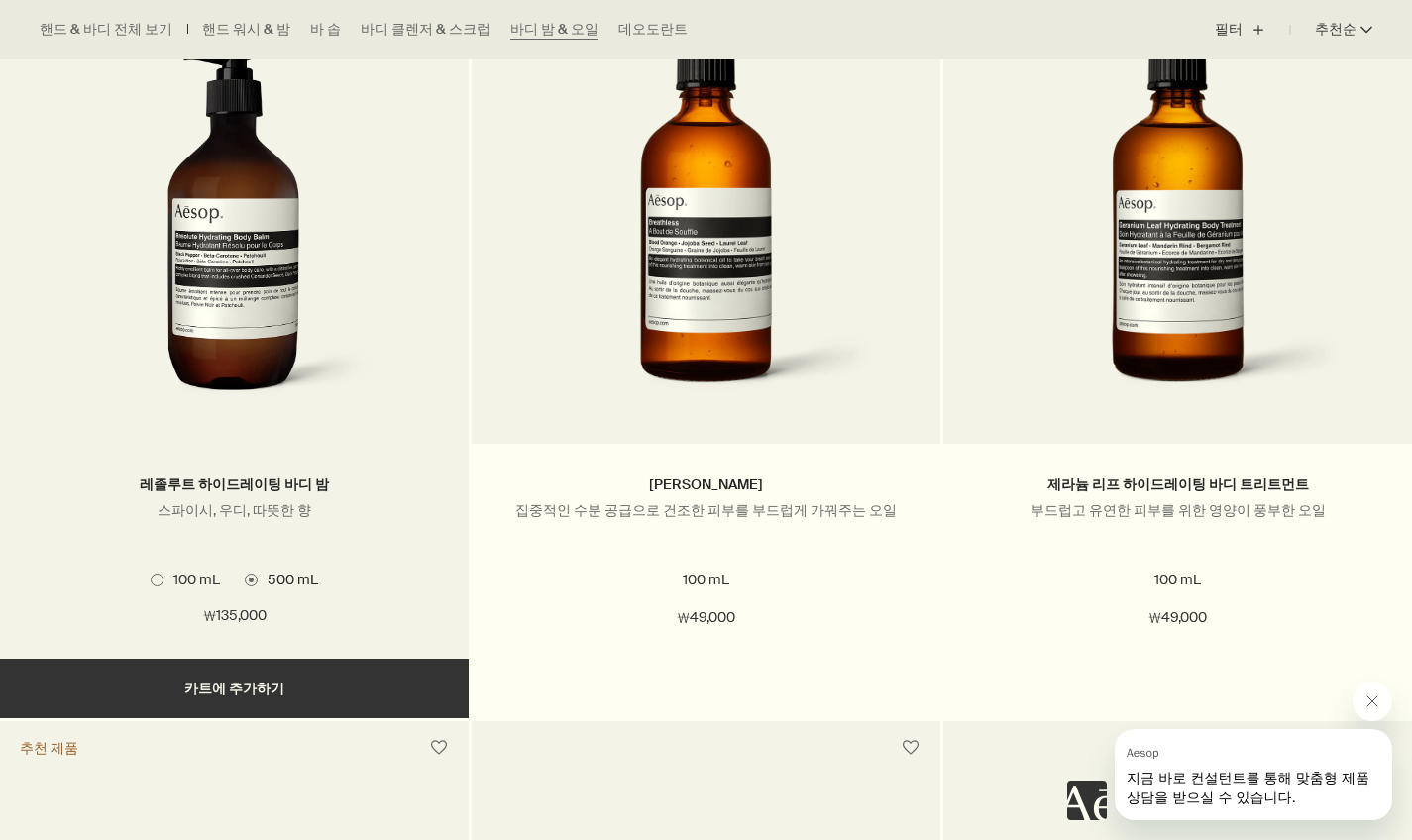 click on "추가하기 카트에 추가하기" at bounding box center (234, 688) 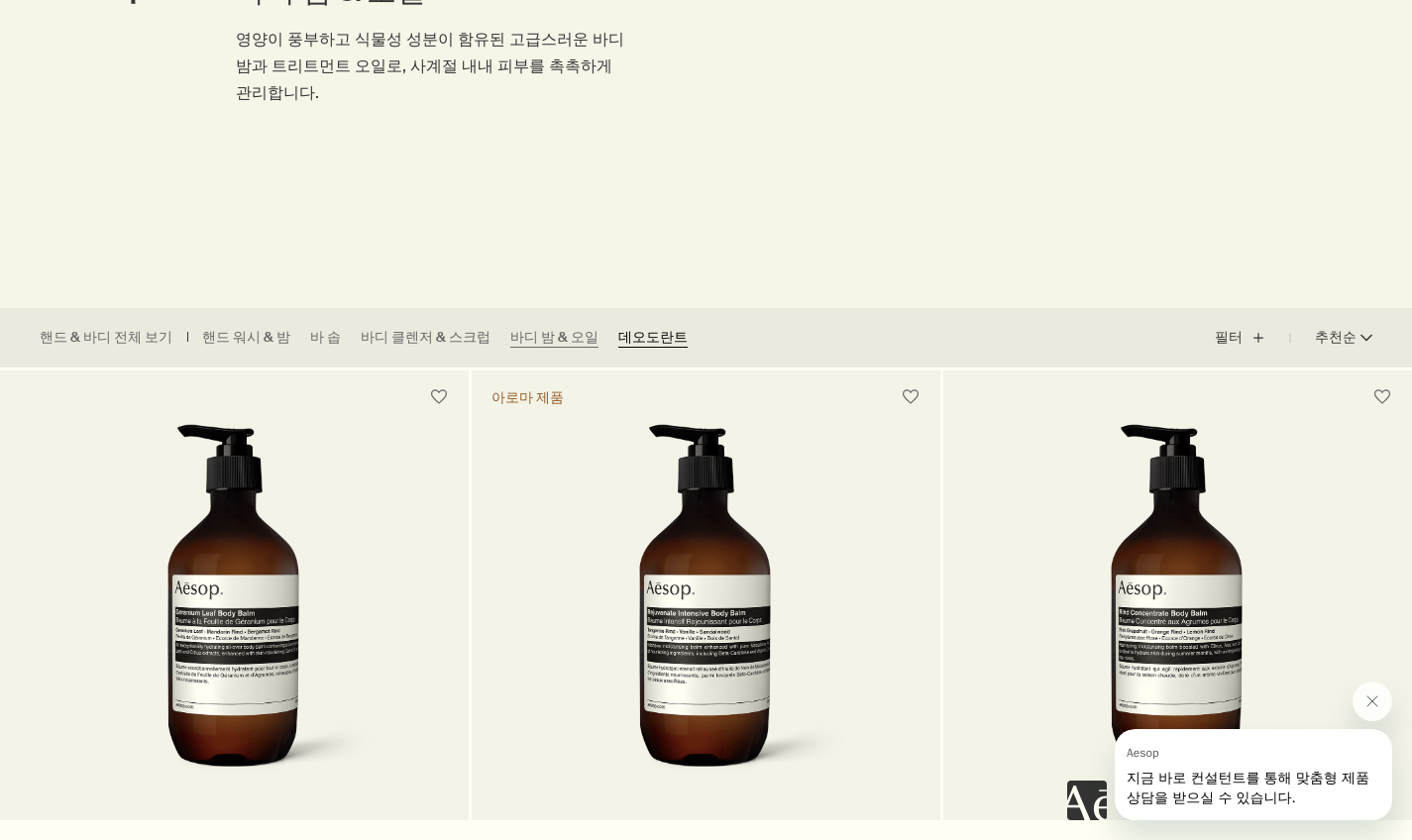 scroll, scrollTop: 266, scrollLeft: 0, axis: vertical 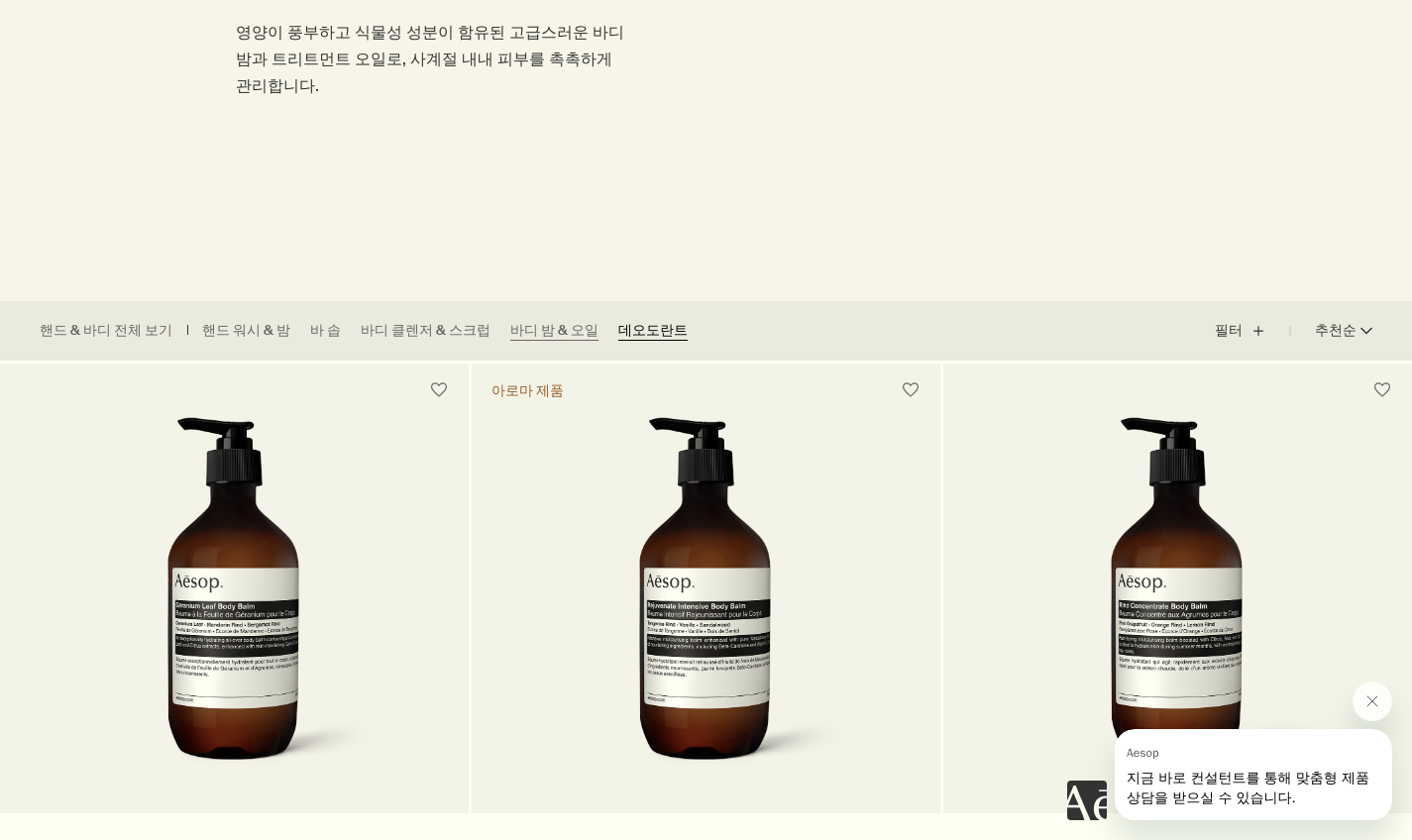 click on "데오도란트" at bounding box center (653, 331) 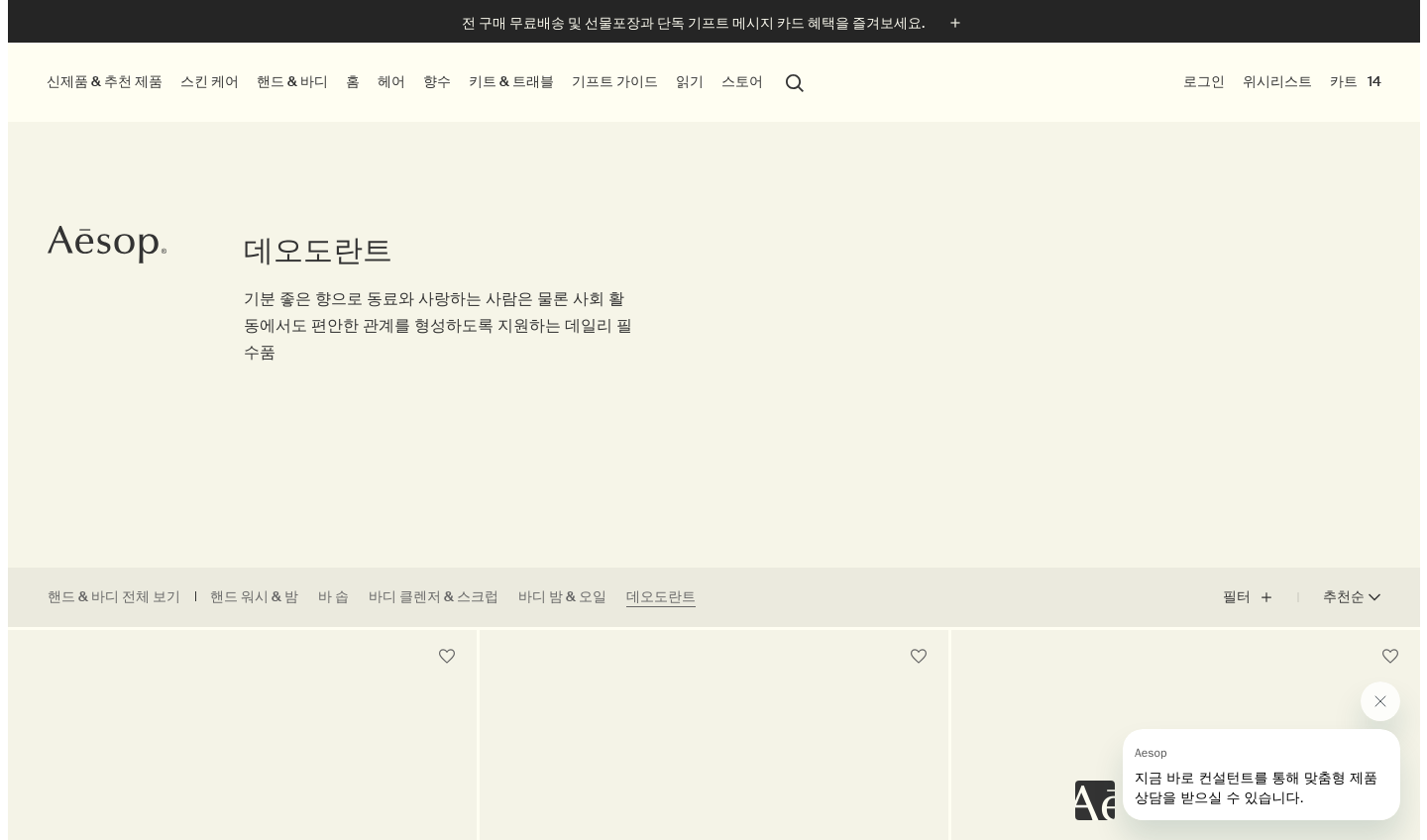 scroll, scrollTop: 0, scrollLeft: 0, axis: both 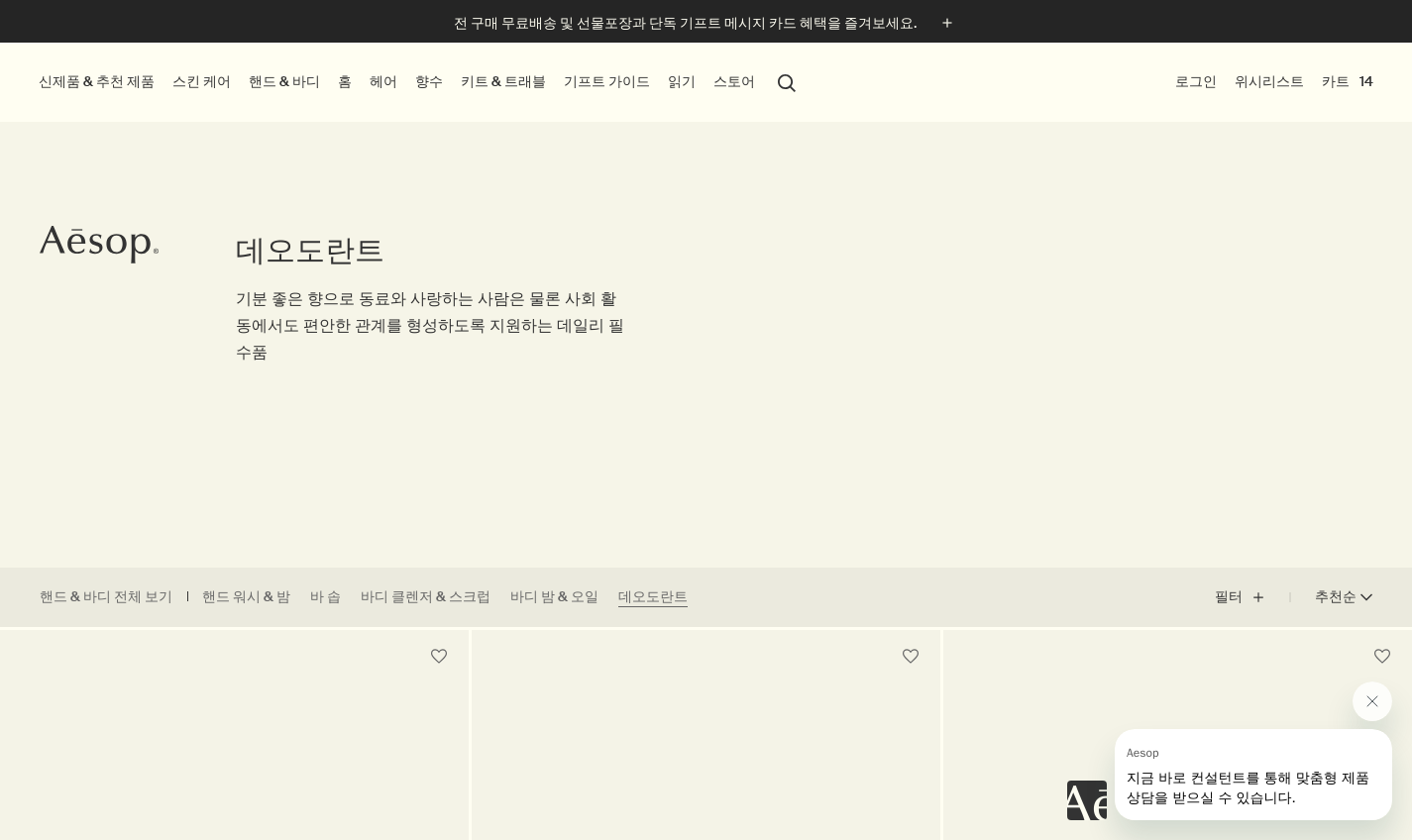 click on "카트 14" at bounding box center [1348, 81] 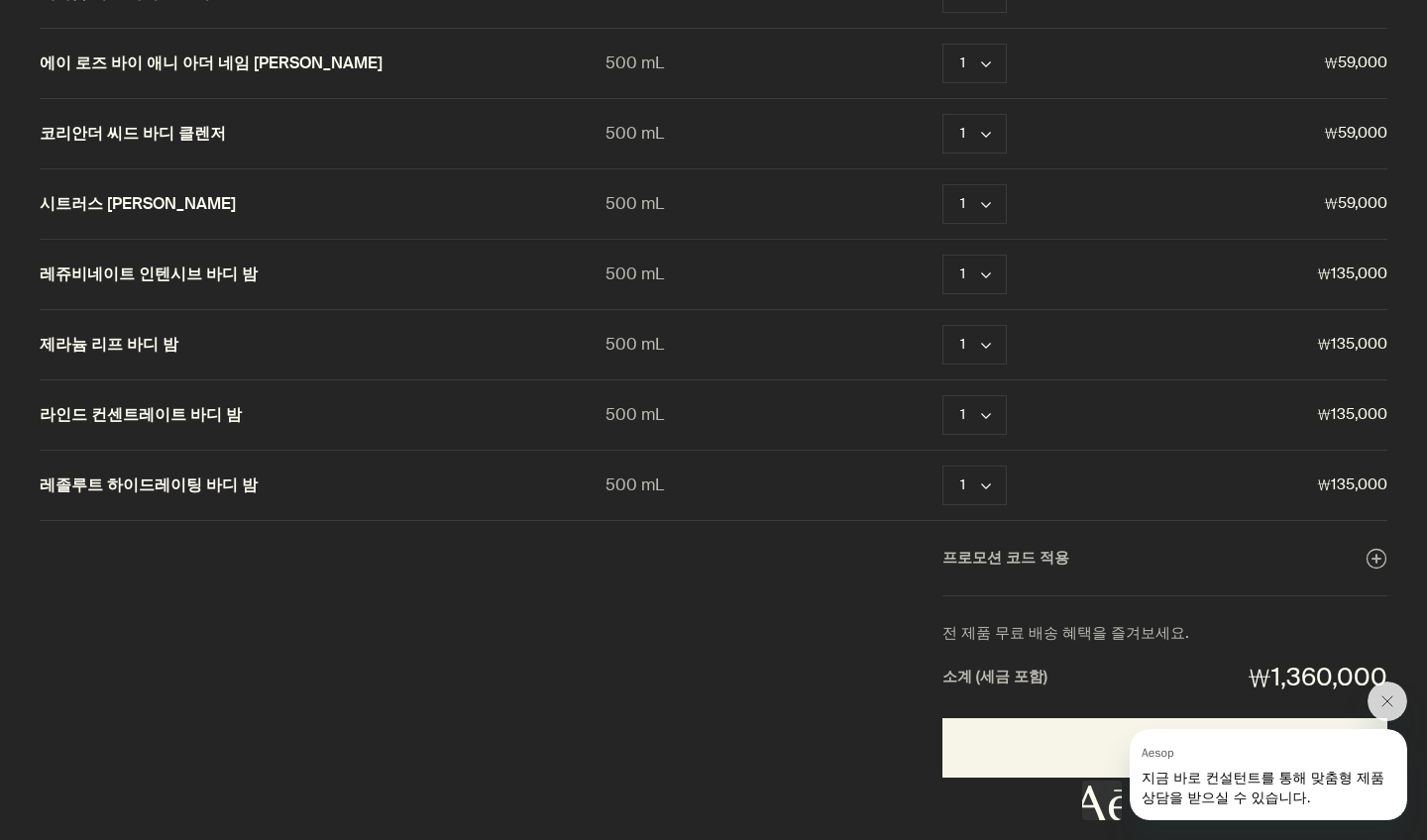 scroll, scrollTop: 541, scrollLeft: 0, axis: vertical 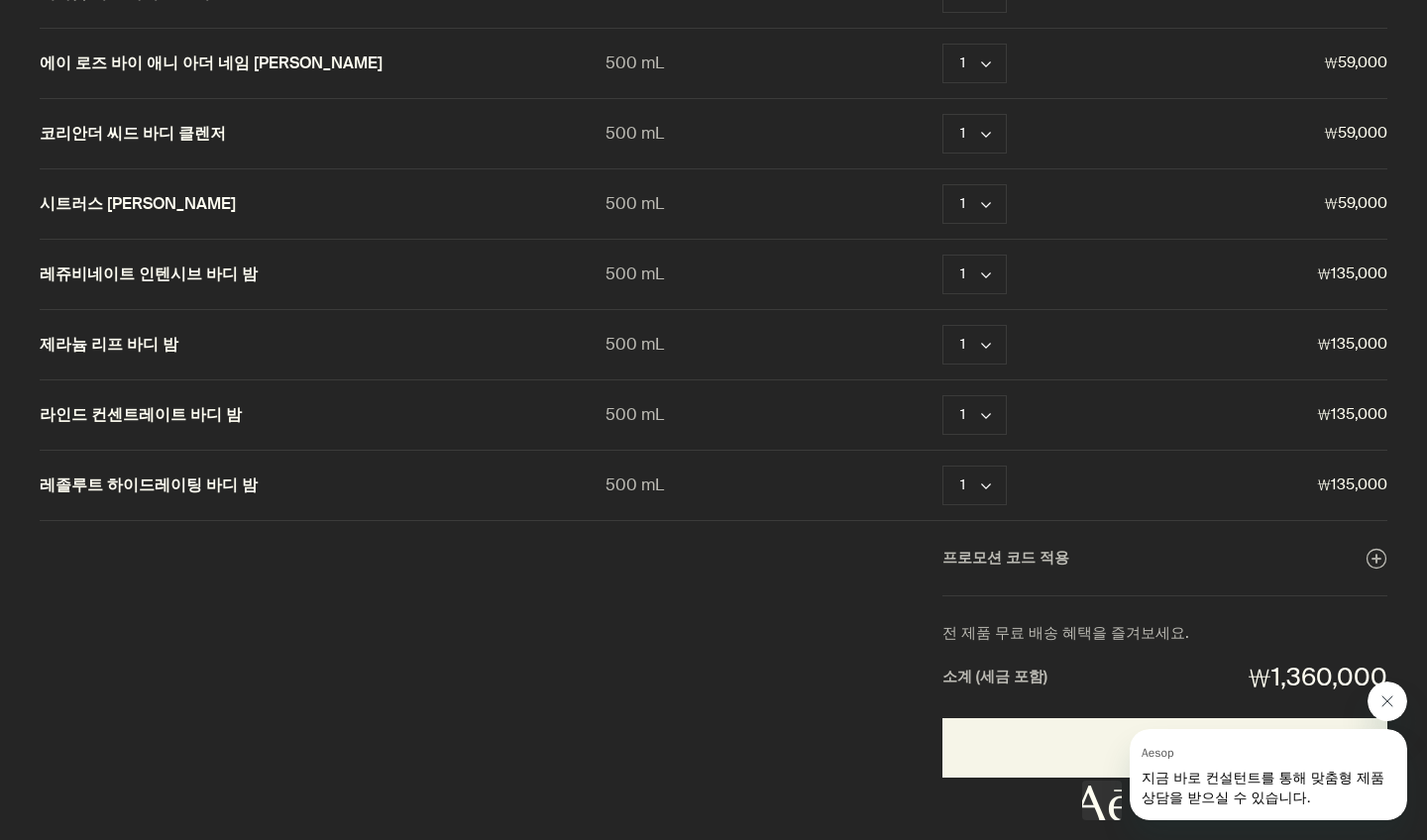 click 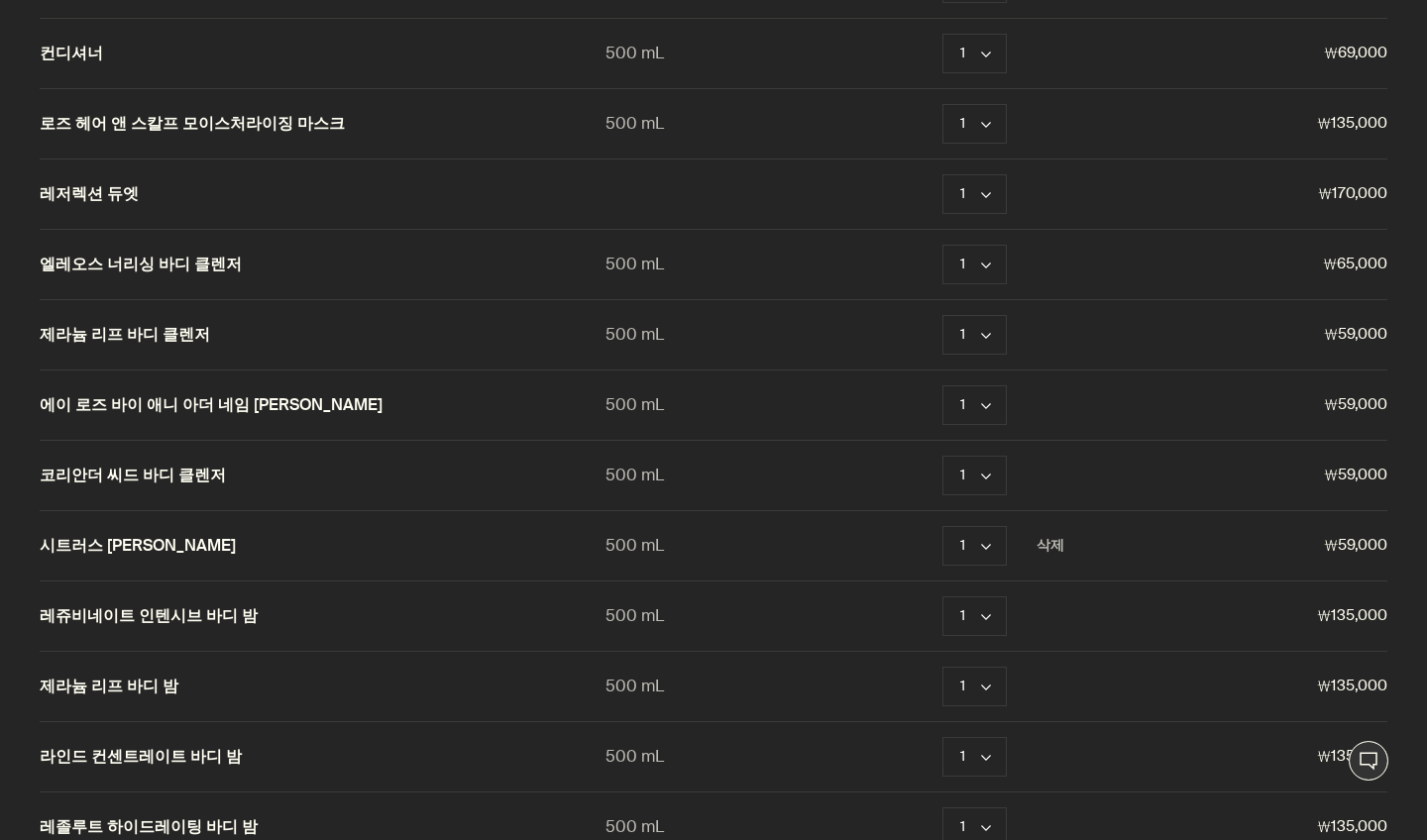 scroll, scrollTop: 65, scrollLeft: 0, axis: vertical 